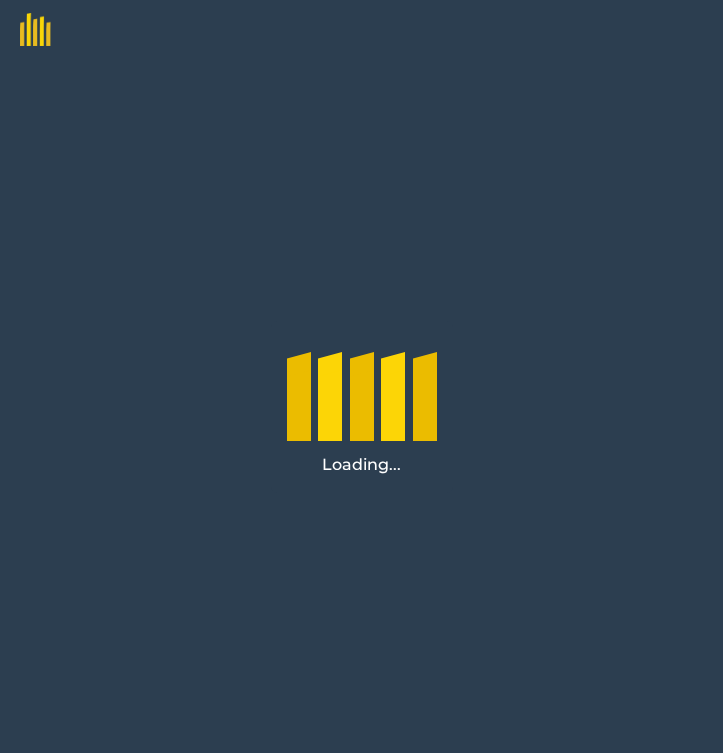 scroll, scrollTop: 0, scrollLeft: 0, axis: both 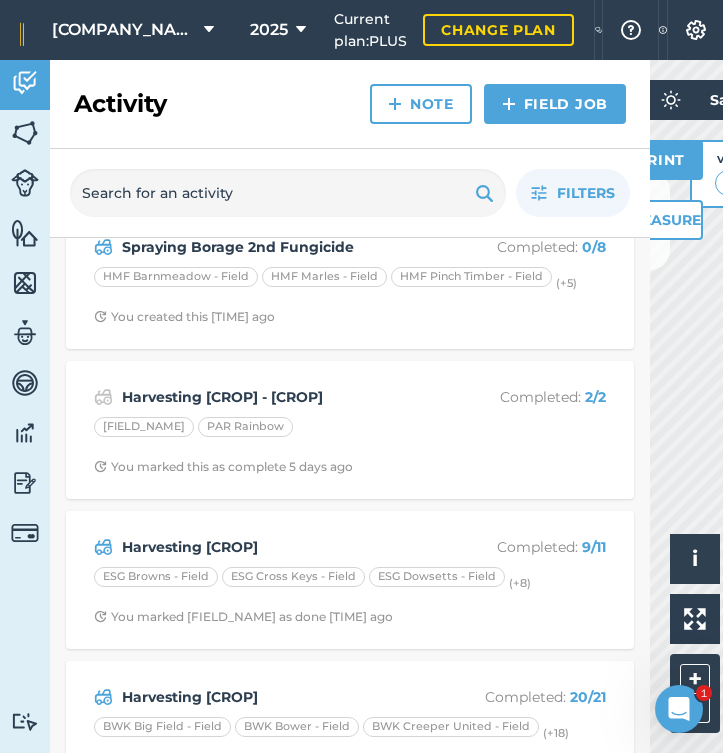 click on "Harvesting [CROP] - [CROP] Completed : [NUMBER] / [NUMBER]" at bounding box center (350, 547) 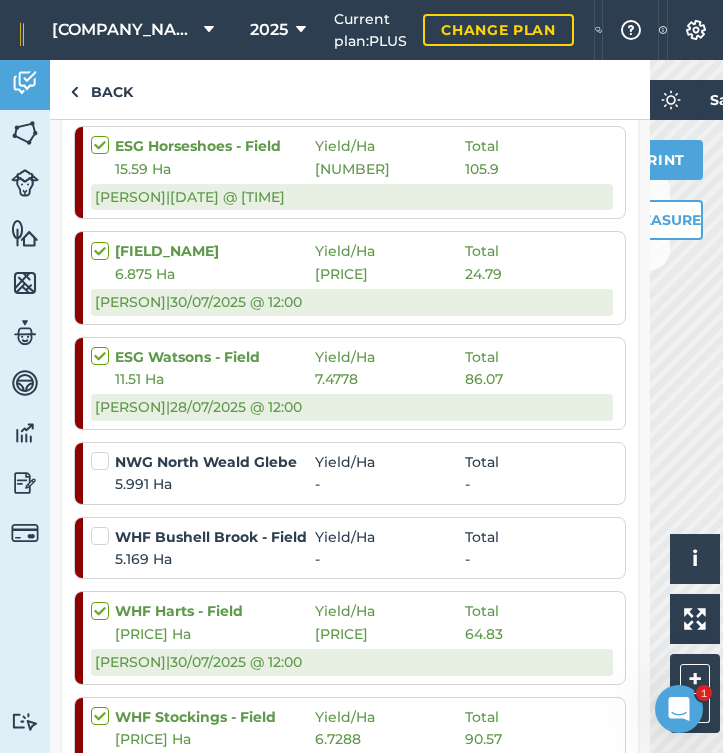 scroll, scrollTop: 847, scrollLeft: 0, axis: vertical 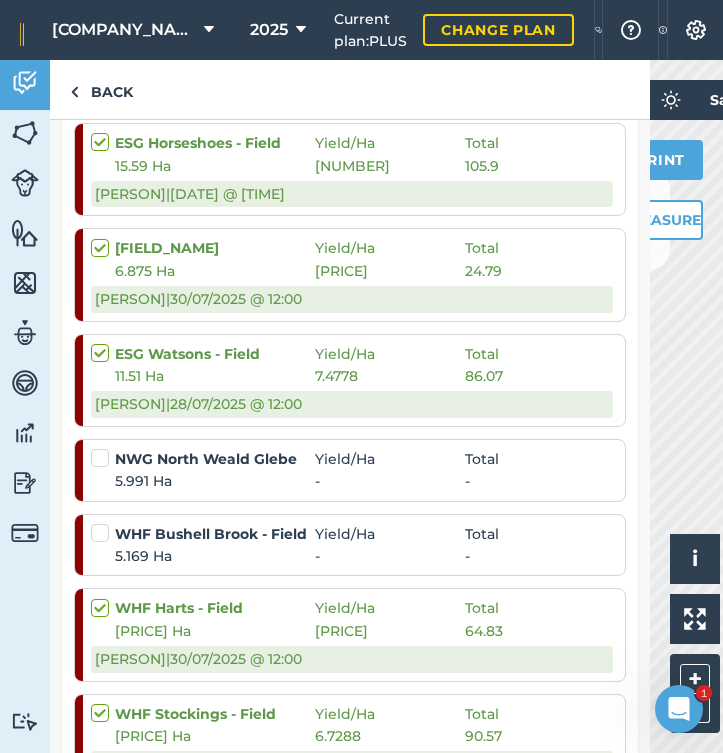 click on "NWG North Weald Glebe Yield / Ha Total" at bounding box center (352, 459) 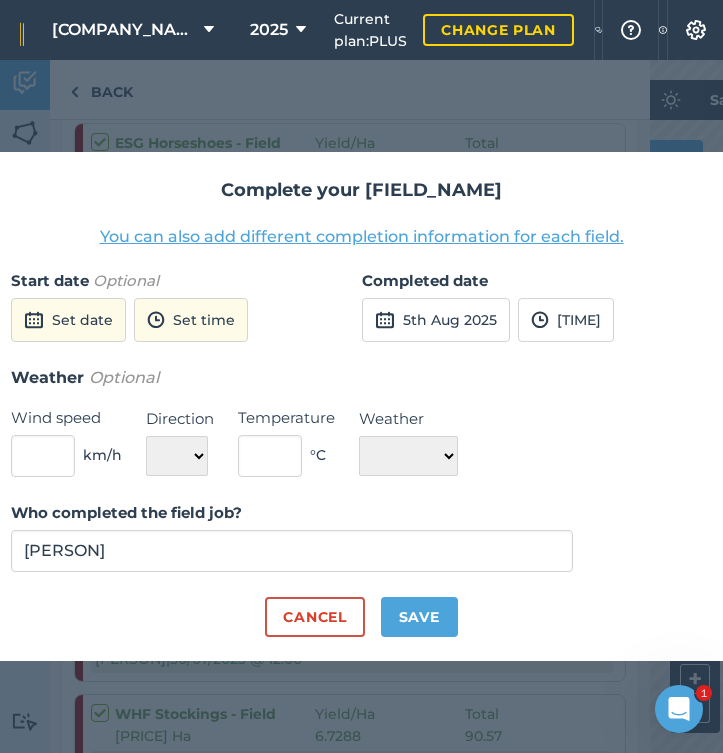 click on "5th Aug 2025" at bounding box center [436, 320] 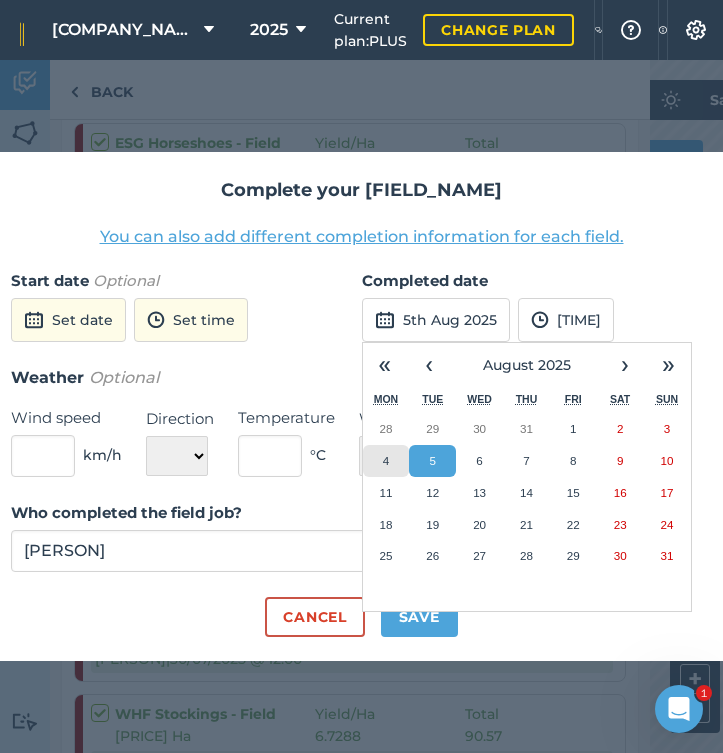 click on "4" at bounding box center [386, 461] 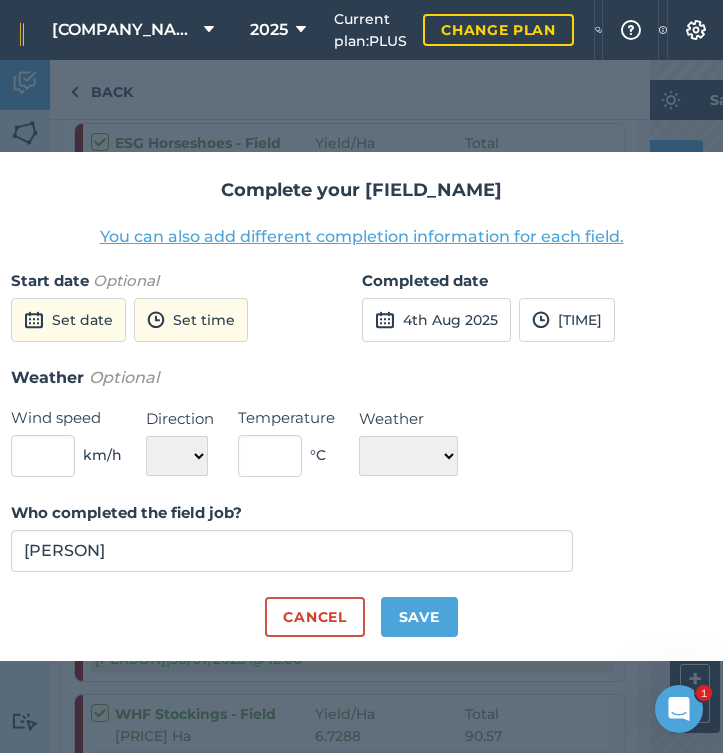 click on "[TIME]" at bounding box center (567, 320) 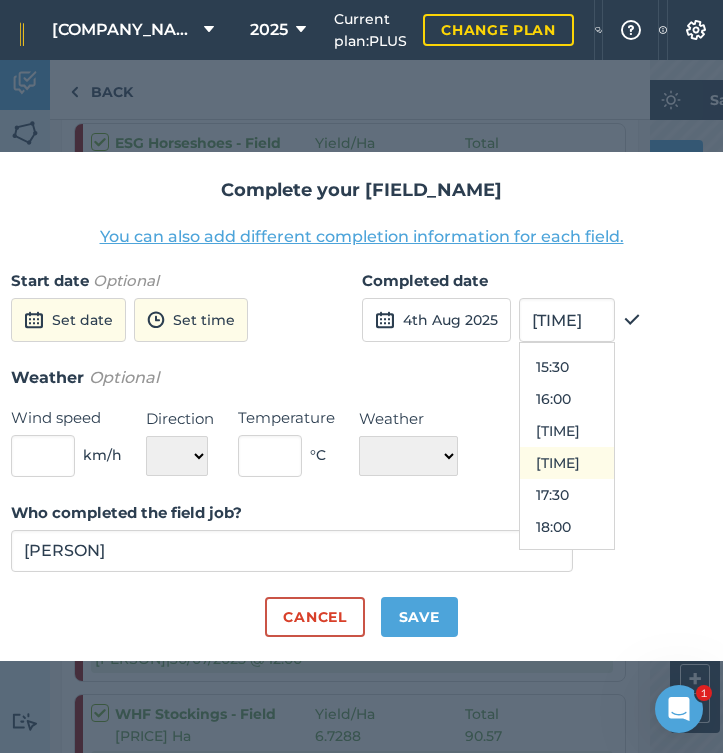 scroll, scrollTop: 986, scrollLeft: 0, axis: vertical 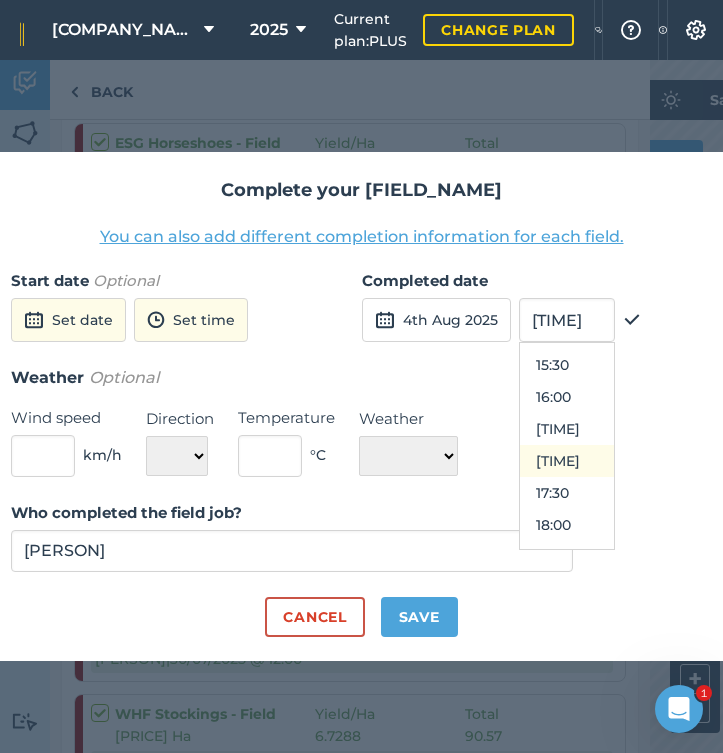 click on "[TIME]" at bounding box center [567, 461] 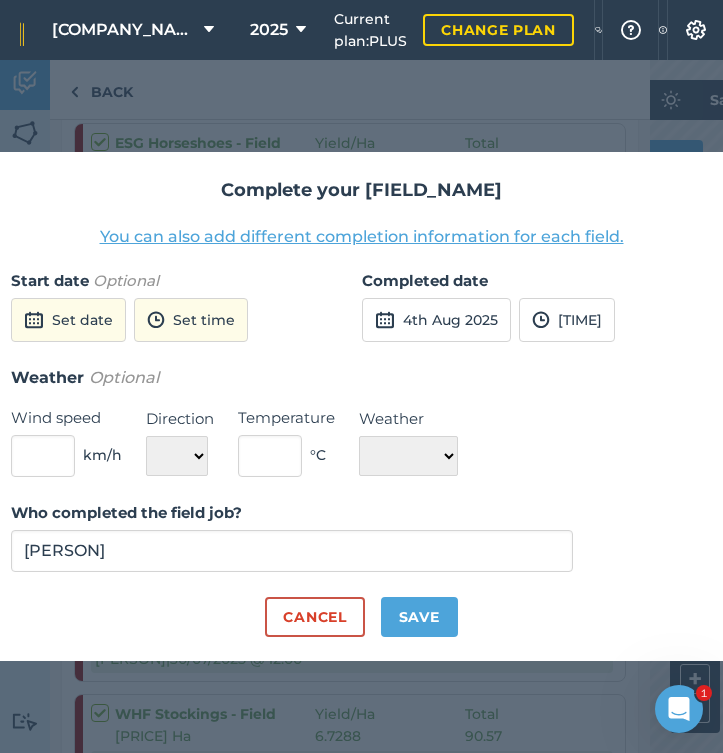 click on "Save" at bounding box center [419, 617] 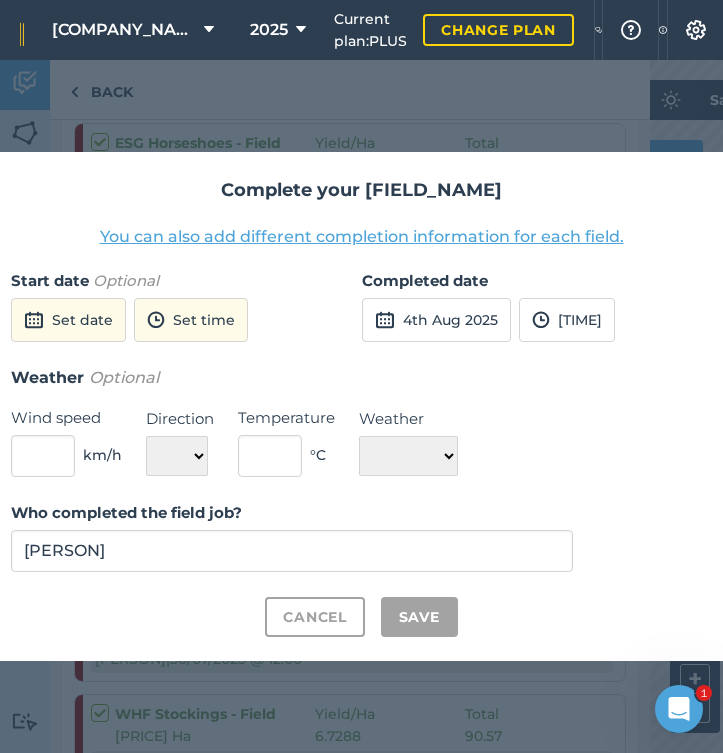 checkbox on "true" 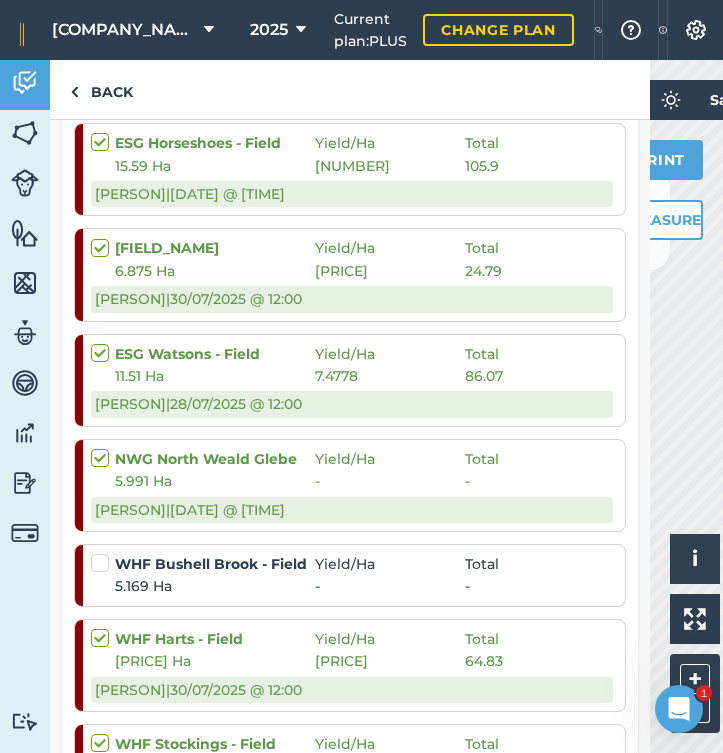 click at bounding box center (103, 553) 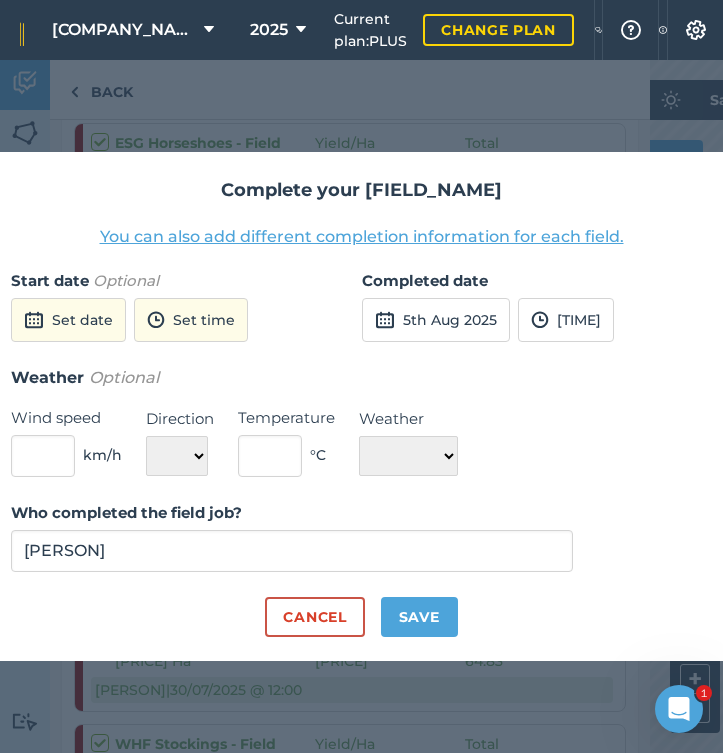 click on "5th Aug 2025" at bounding box center (436, 320) 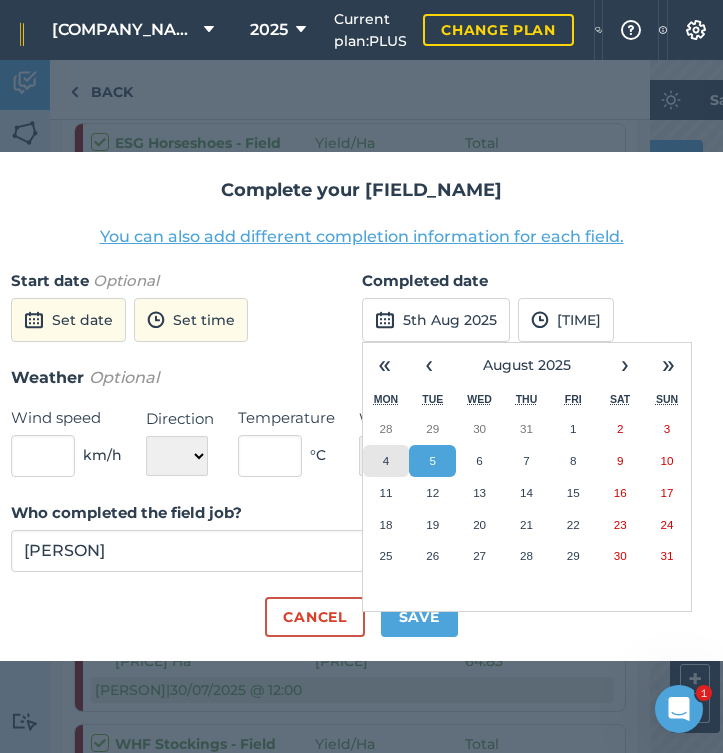 click on "4" at bounding box center [386, 461] 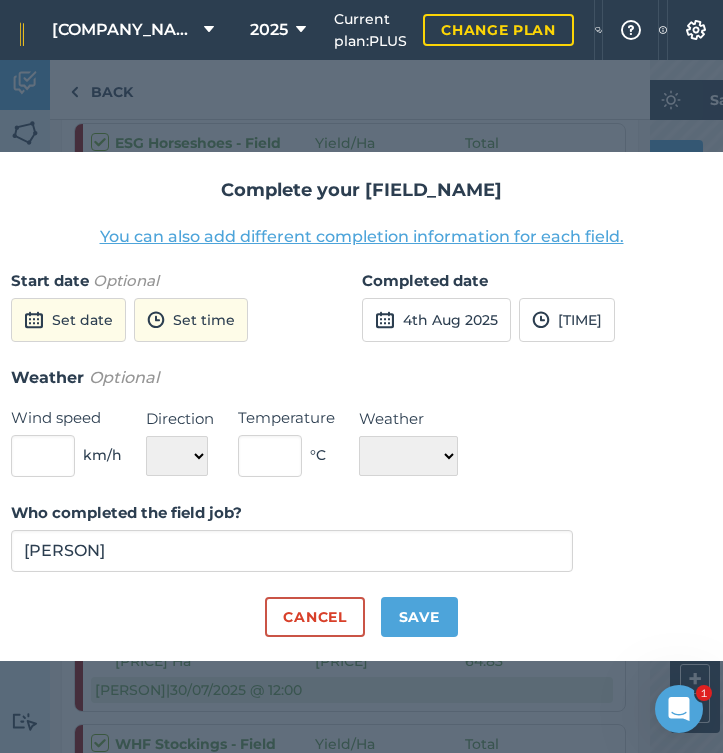 click on "[TIME]" at bounding box center [567, 320] 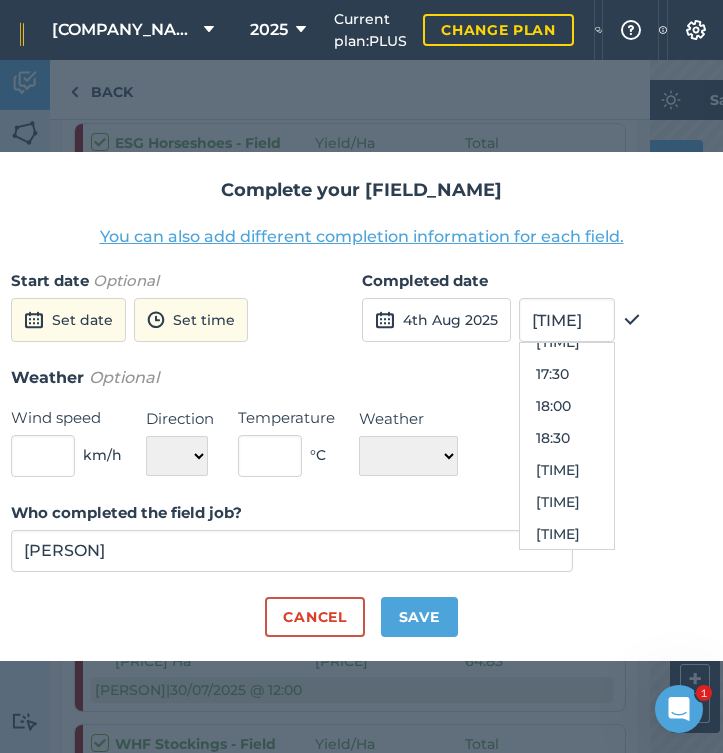 scroll, scrollTop: 1107, scrollLeft: 0, axis: vertical 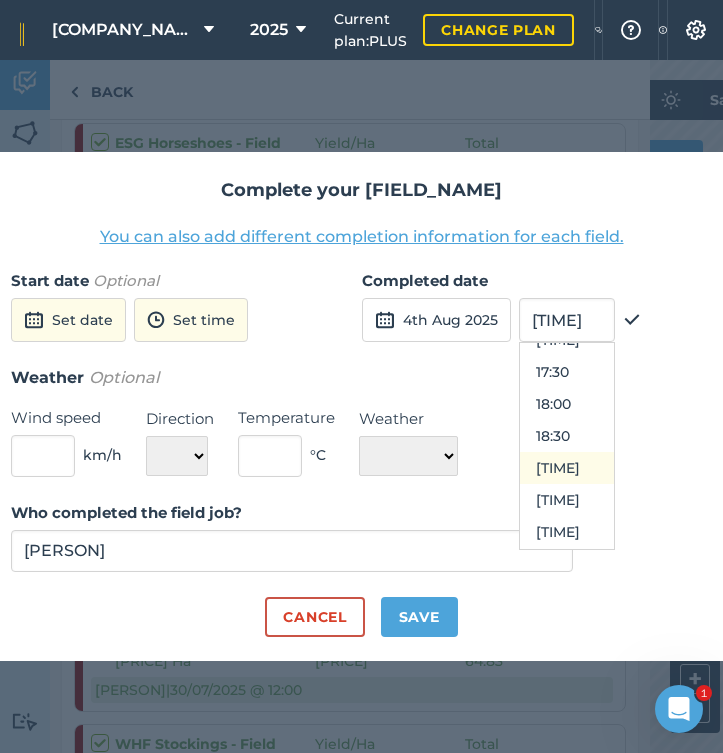 click on "[TIME]" at bounding box center [567, 468] 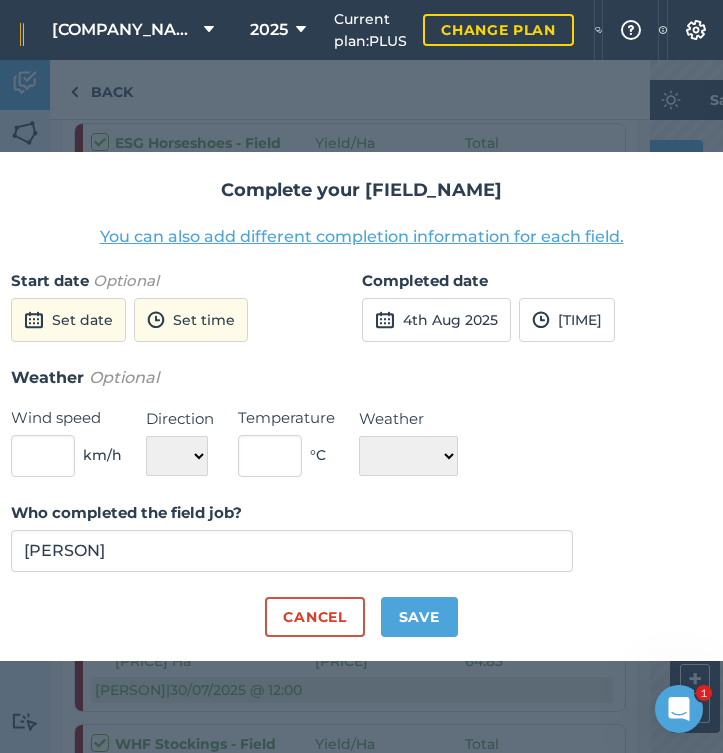 click on "Save" at bounding box center (419, 617) 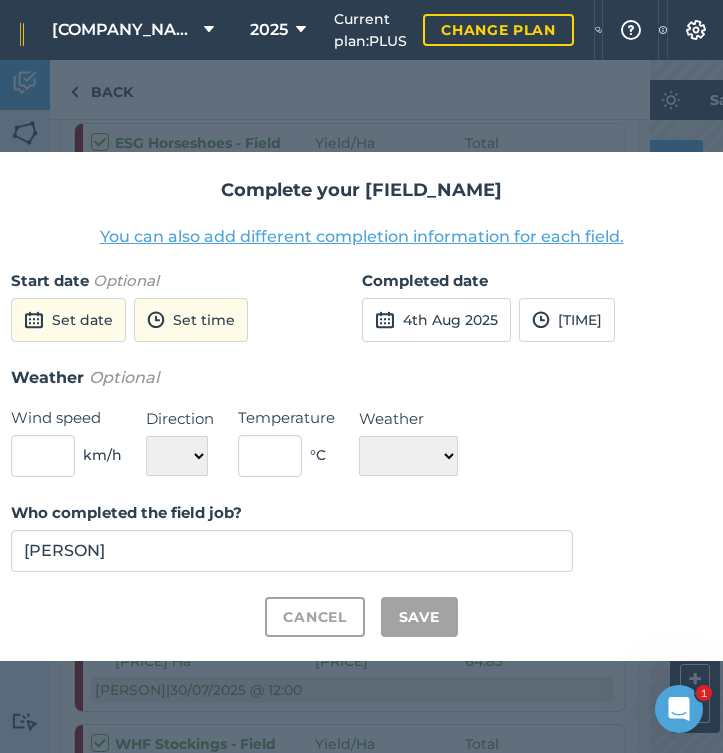 checkbox on "true" 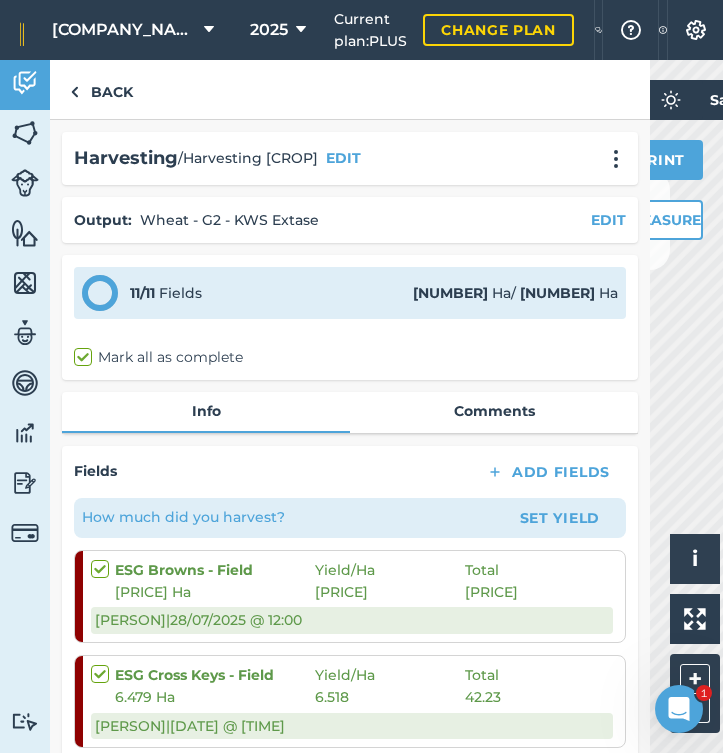 scroll, scrollTop: 0, scrollLeft: 0, axis: both 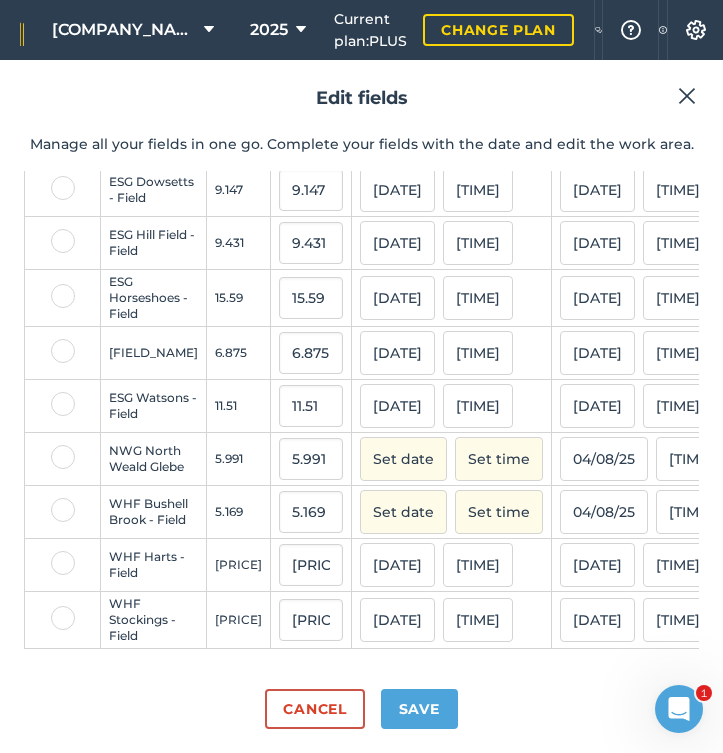 click on "Set date" at bounding box center (403, 459) 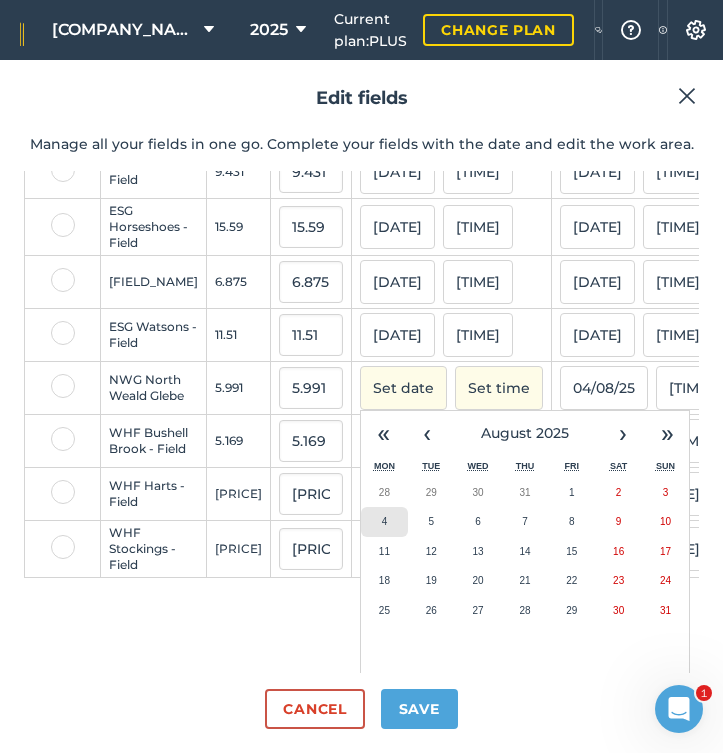 click on "4" at bounding box center [384, 522] 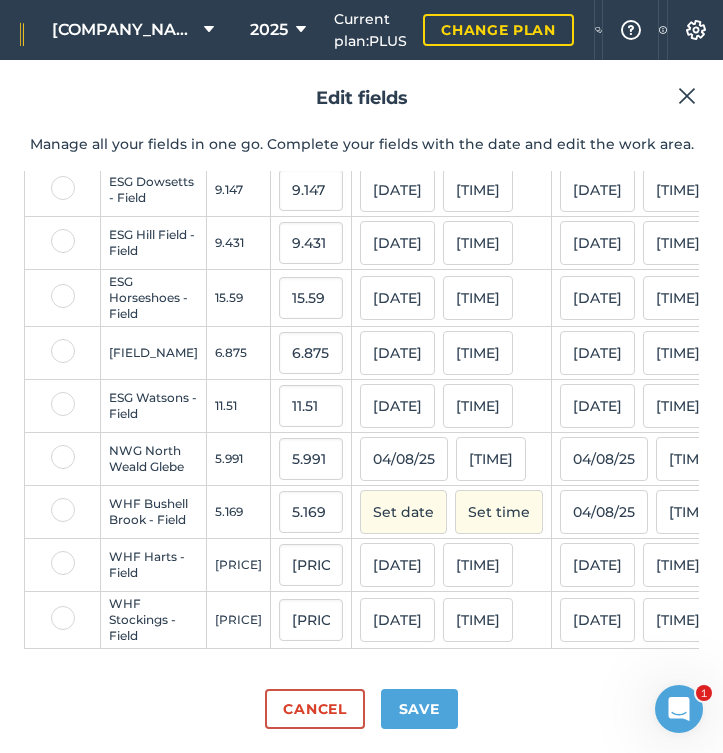 click on "Set date" at bounding box center [403, 512] 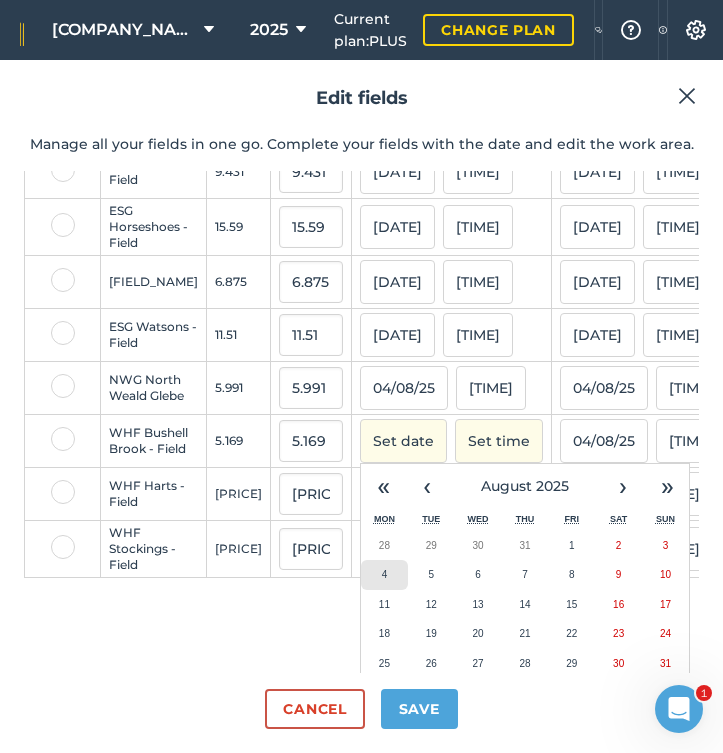 click on "4" at bounding box center (385, 574) 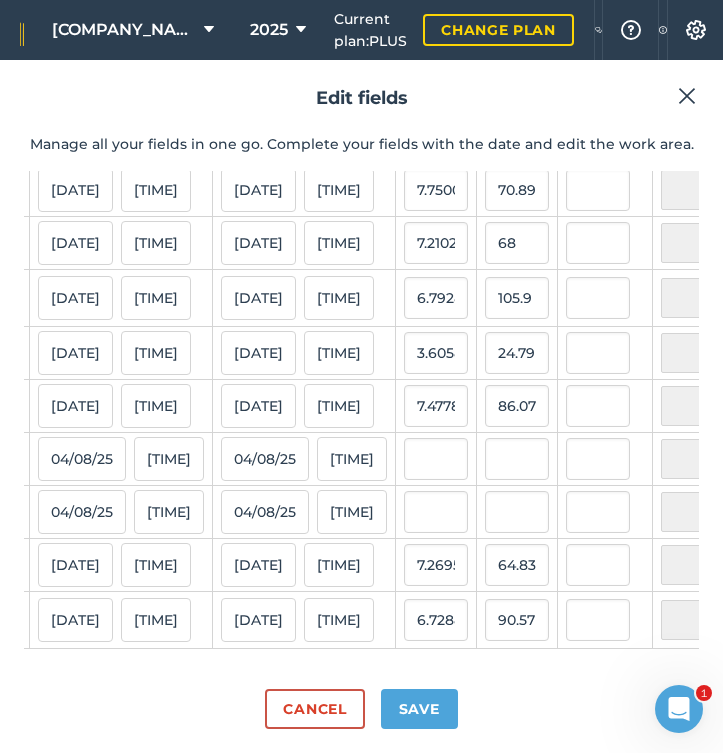 scroll, scrollTop: 266, scrollLeft: 328, axis: both 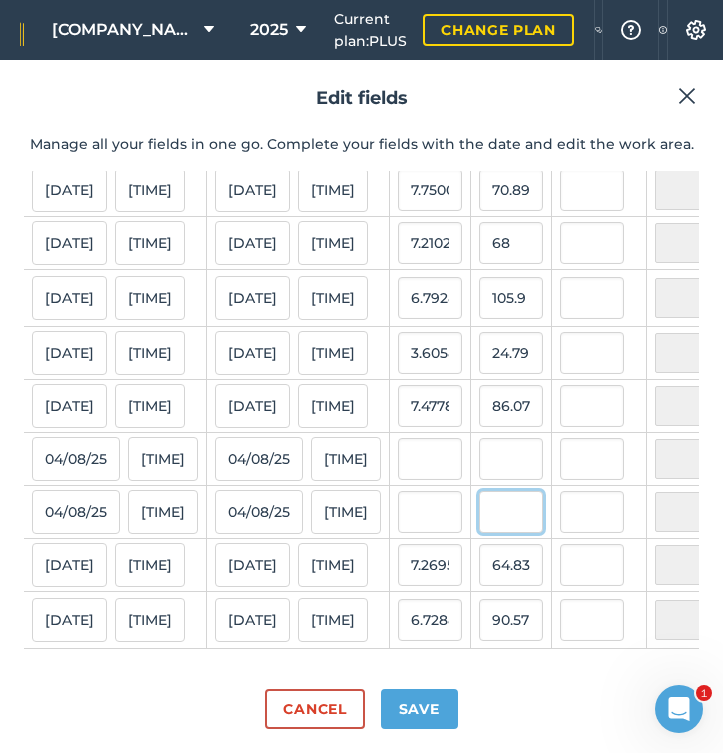 click at bounding box center (511, 512) 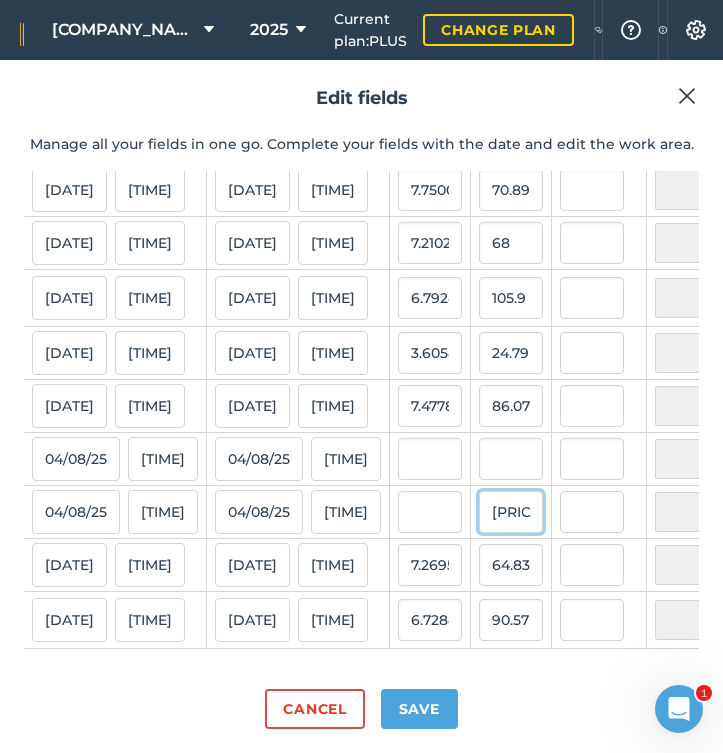 type on "[PRICE]" 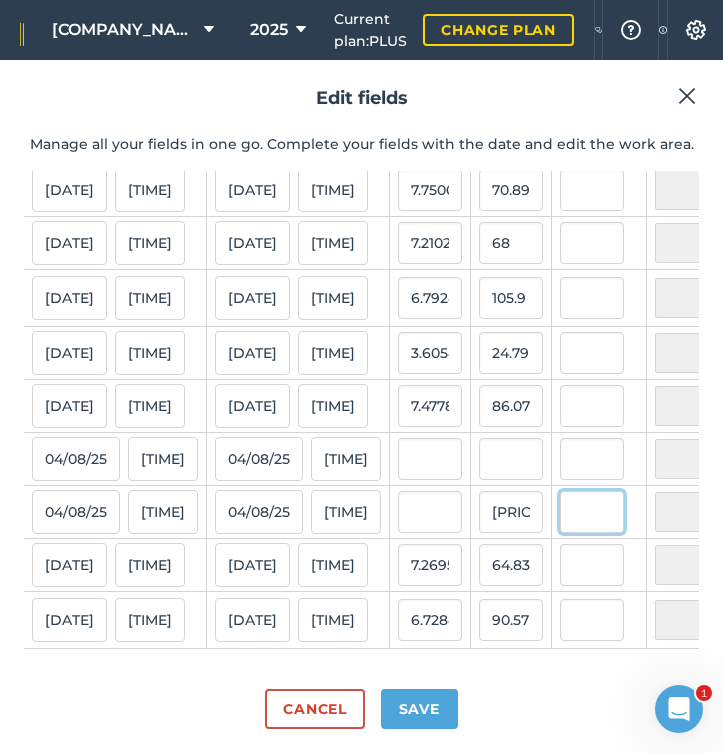 type on "[NUMBER]" 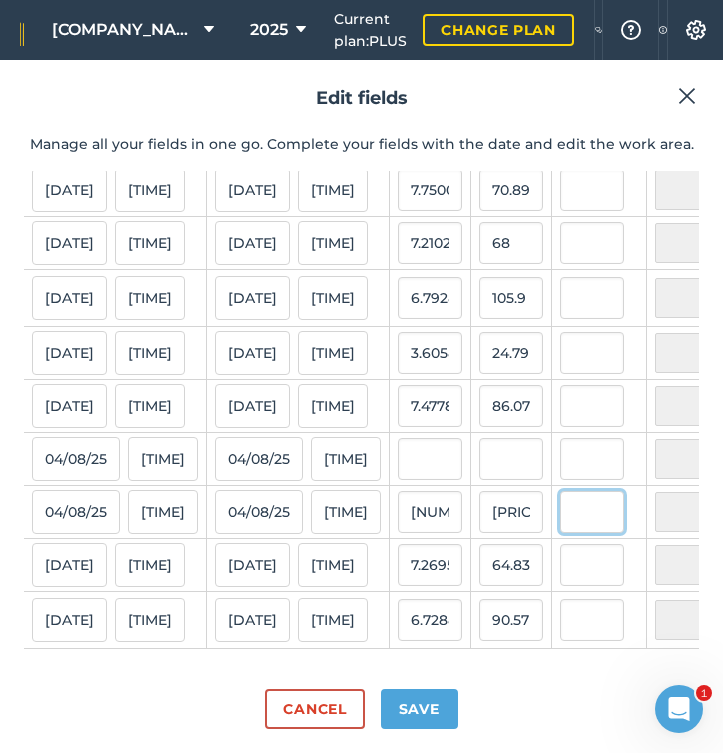 click at bounding box center [592, 512] 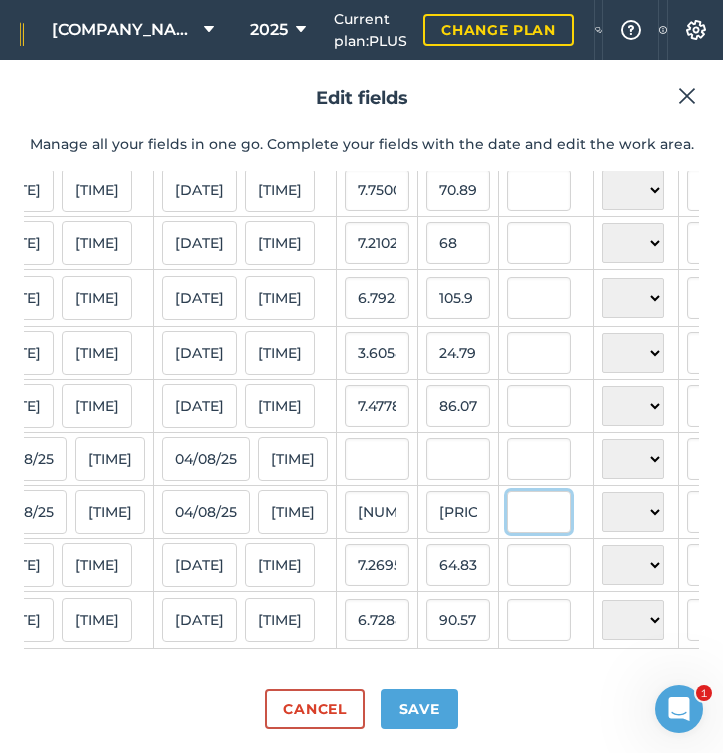 scroll, scrollTop: 266, scrollLeft: 384, axis: both 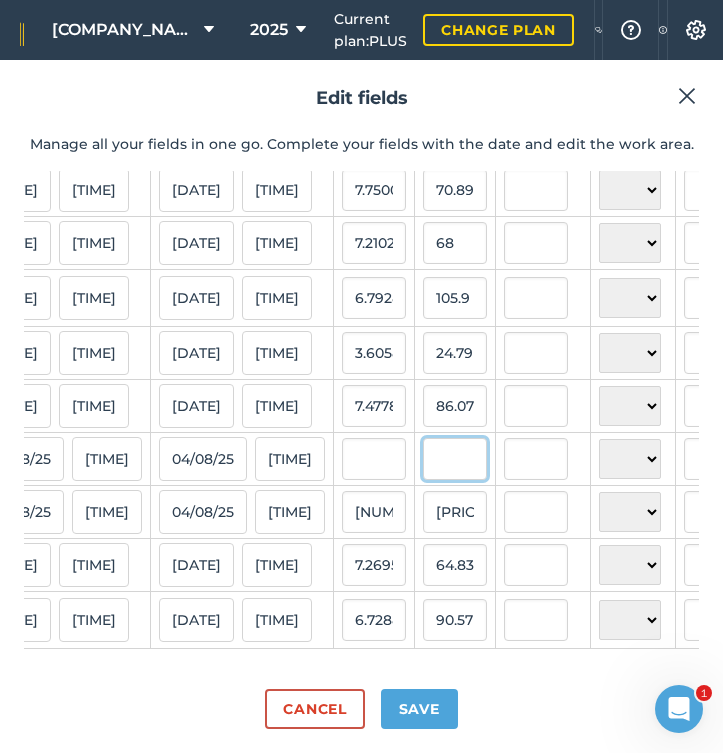 click at bounding box center (455, 459) 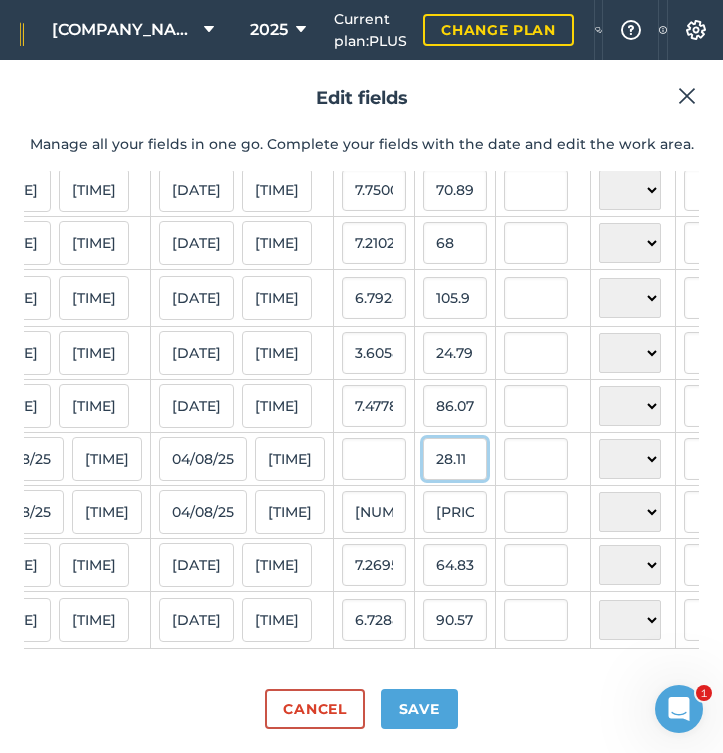 type on "28.11" 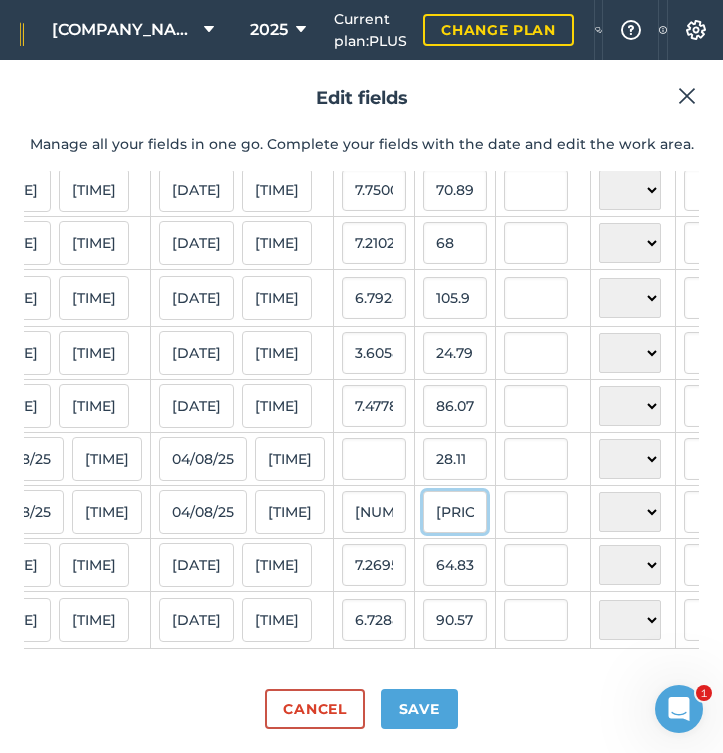 type on "4.692038057085629" 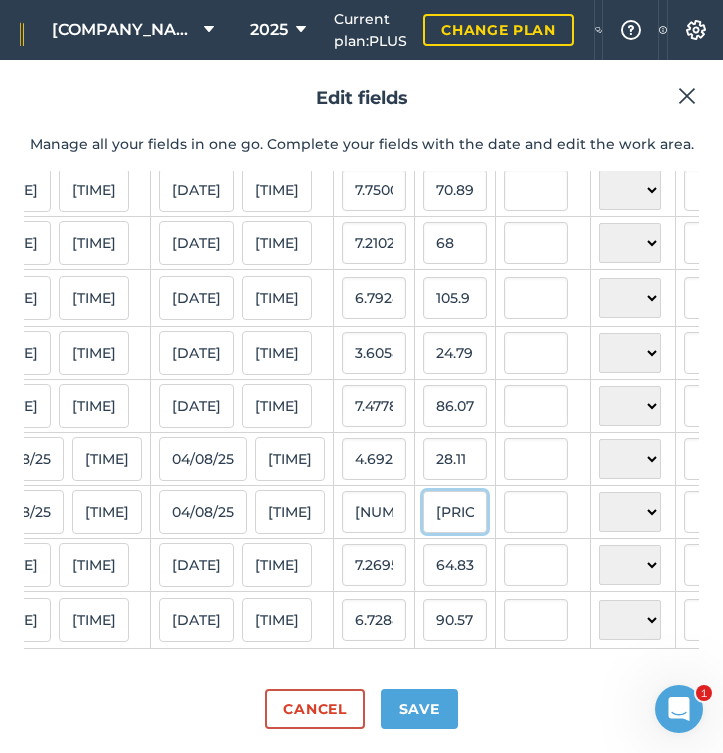 click on "[PRICE]" at bounding box center (455, 512) 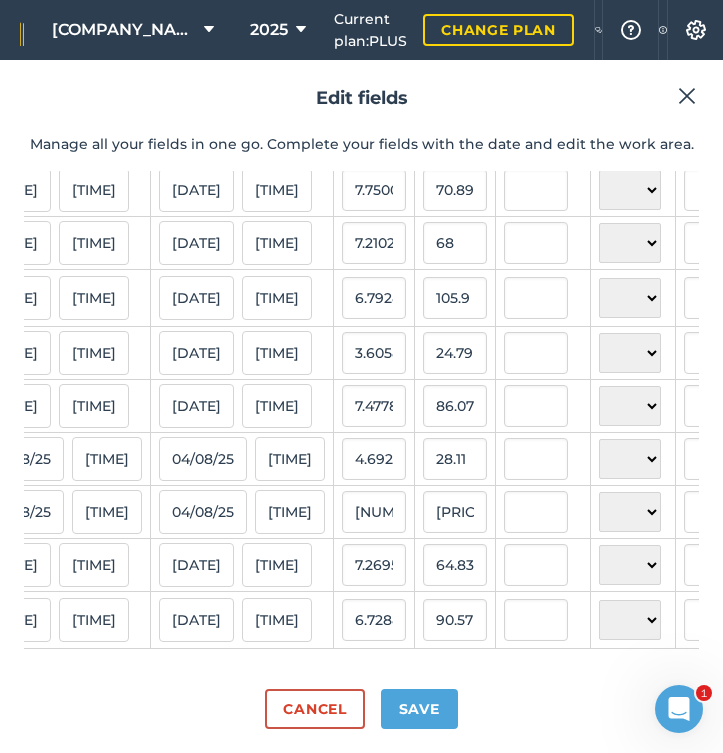 click on "Save" at bounding box center [419, 709] 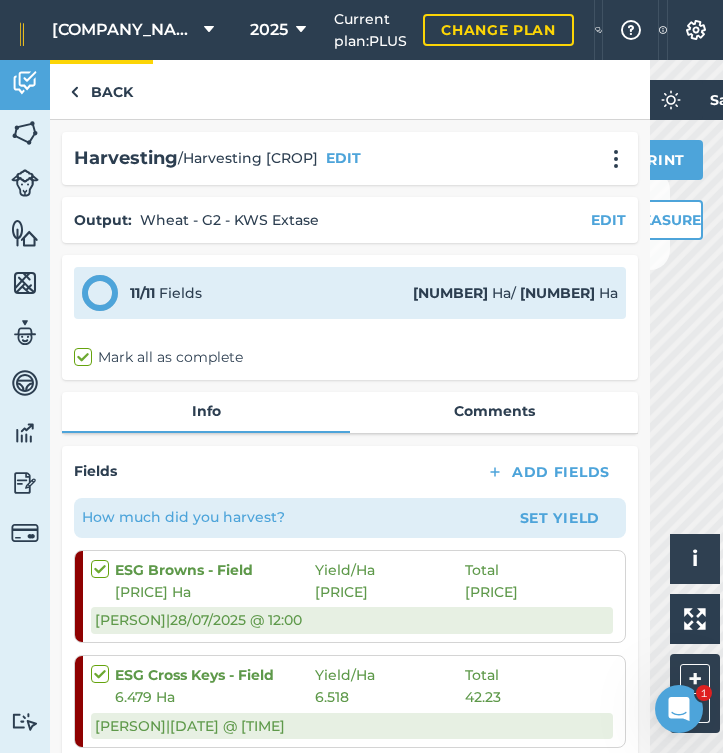 click on "Back" at bounding box center (101, 89) 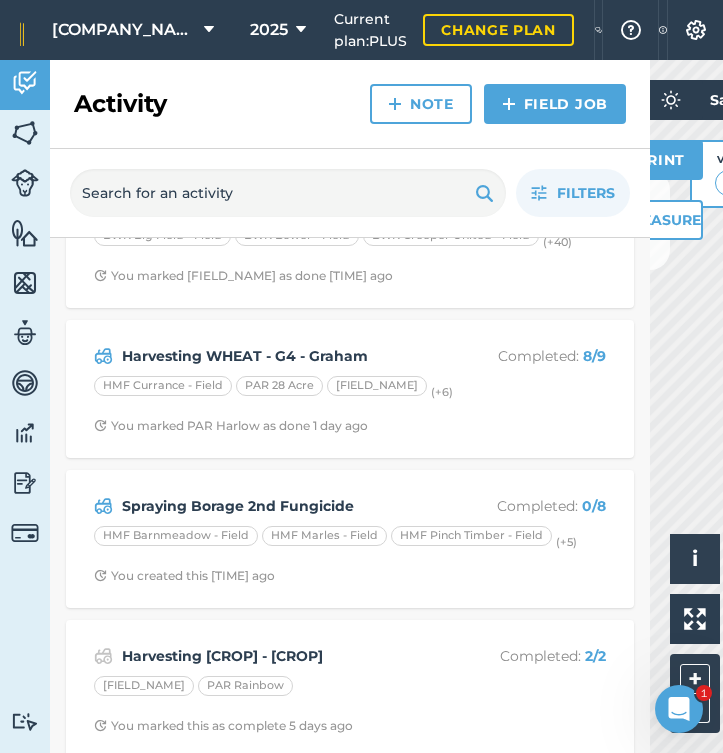 scroll, scrollTop: 193, scrollLeft: 0, axis: vertical 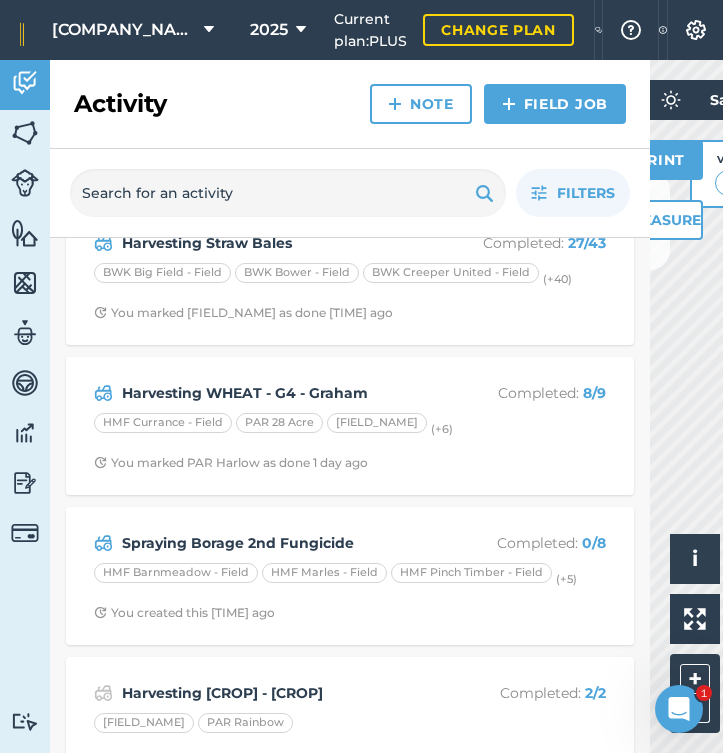 click on "Harvesting WHEAT - G4 - Graham" at bounding box center (280, 393) 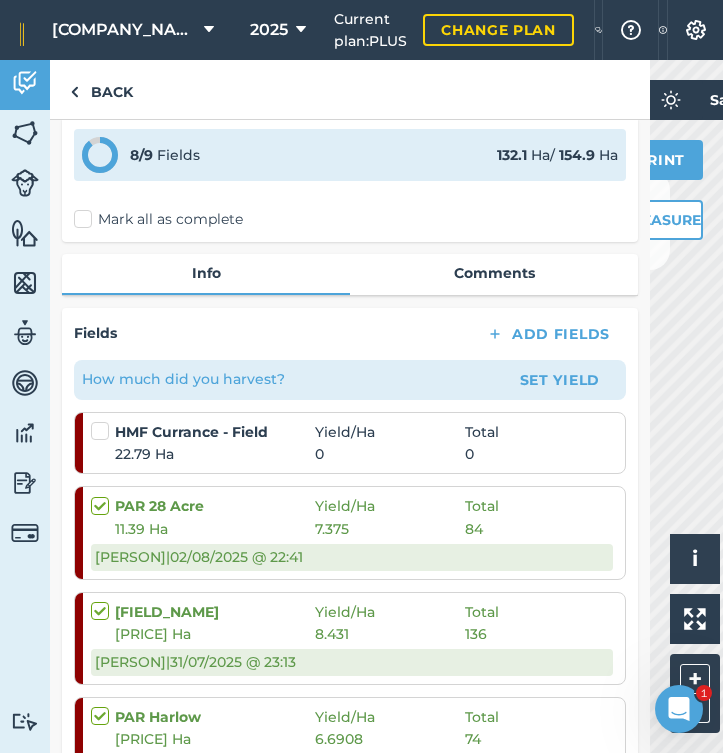 scroll, scrollTop: 150, scrollLeft: 0, axis: vertical 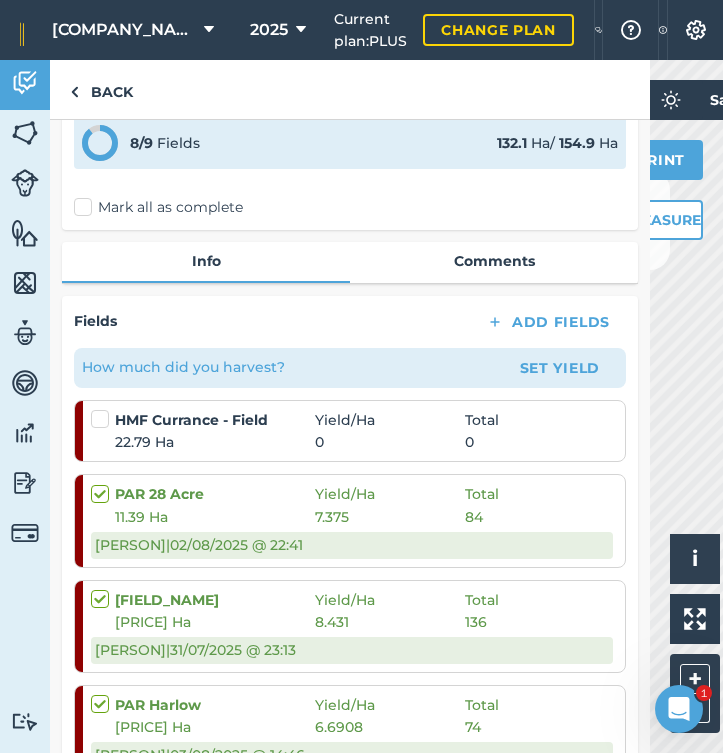 click at bounding box center (103, 409) 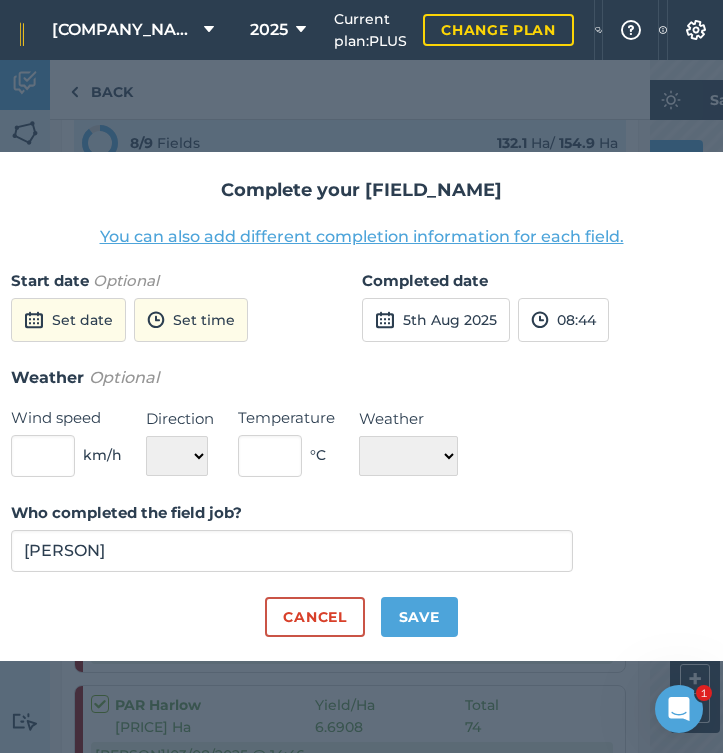 click on "5th Aug 2025" at bounding box center [436, 320] 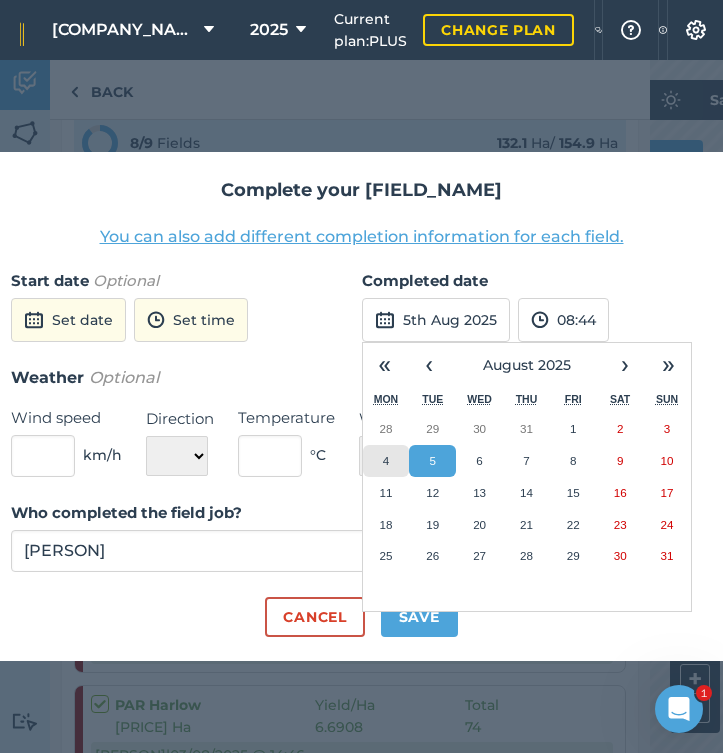 click on "4" at bounding box center [386, 460] 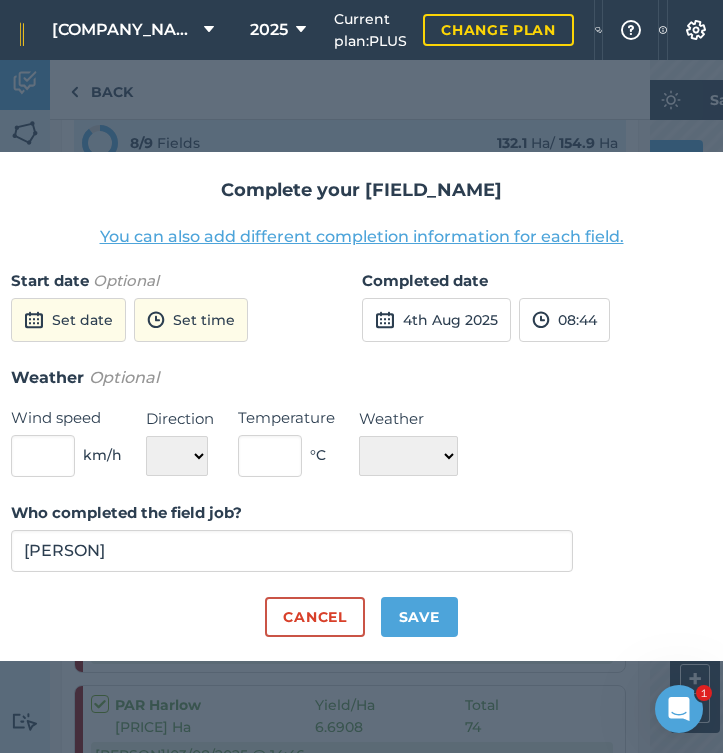 click on "08:44" at bounding box center (564, 320) 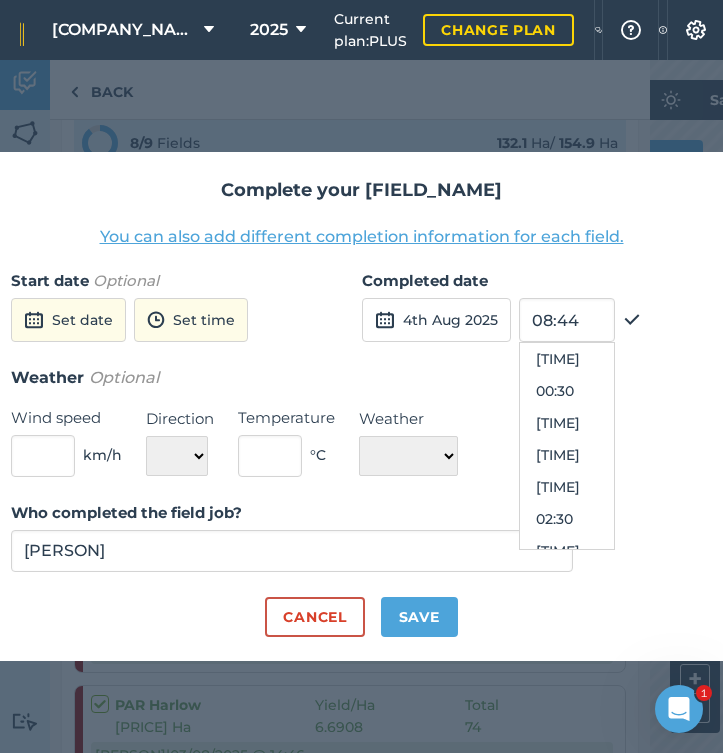 scroll, scrollTop: 480, scrollLeft: 0, axis: vertical 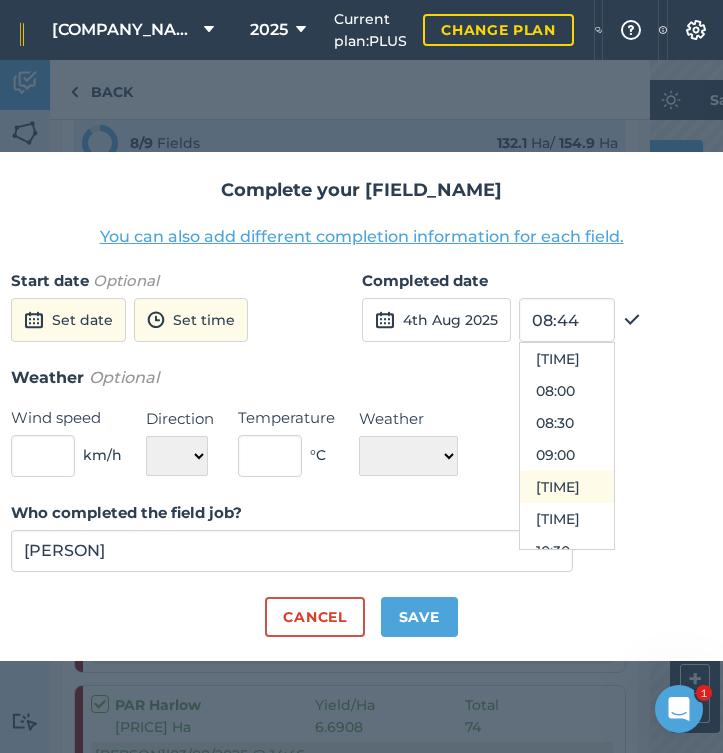 click on "[TIME]" at bounding box center (567, 487) 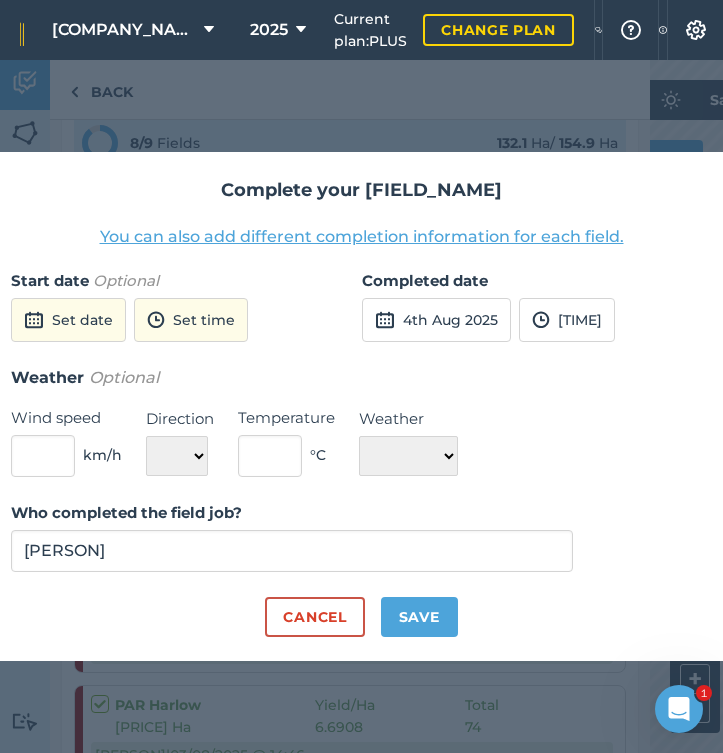click on "Save" at bounding box center [419, 617] 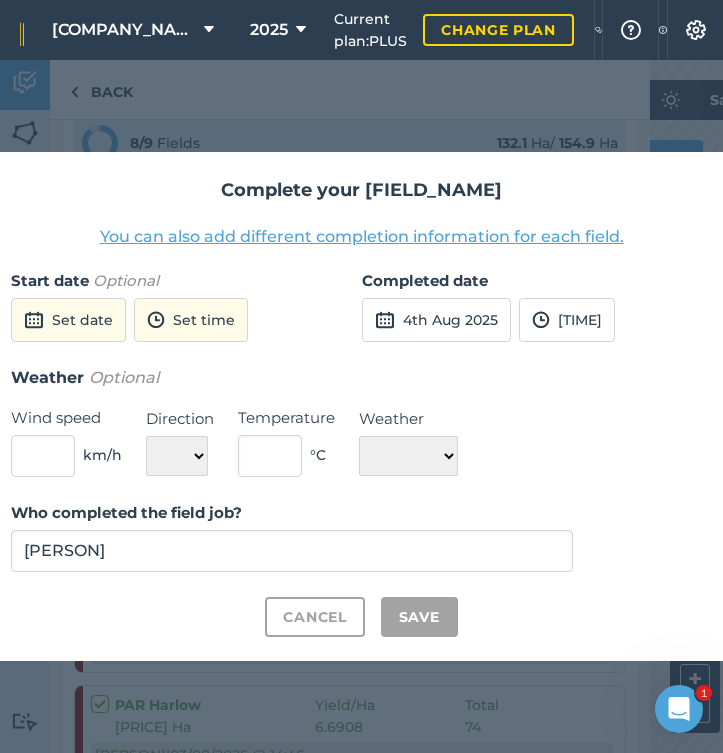 checkbox on "true" 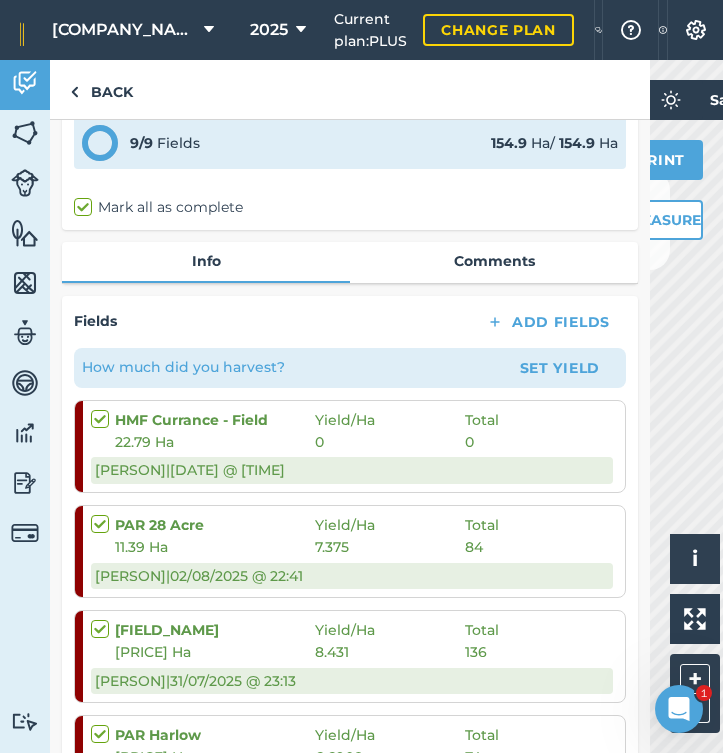 click on "Set Yield" at bounding box center (560, 368) 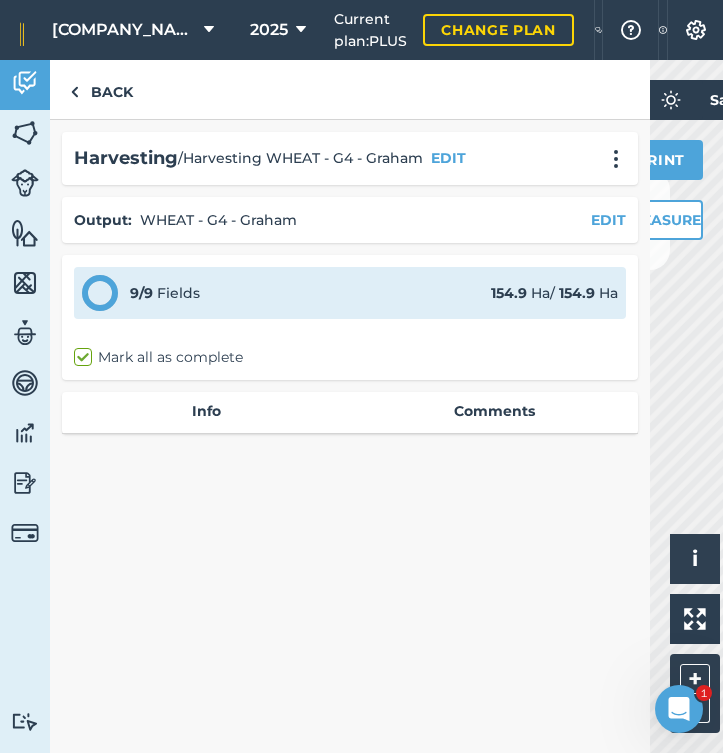 scroll, scrollTop: 0, scrollLeft: 0, axis: both 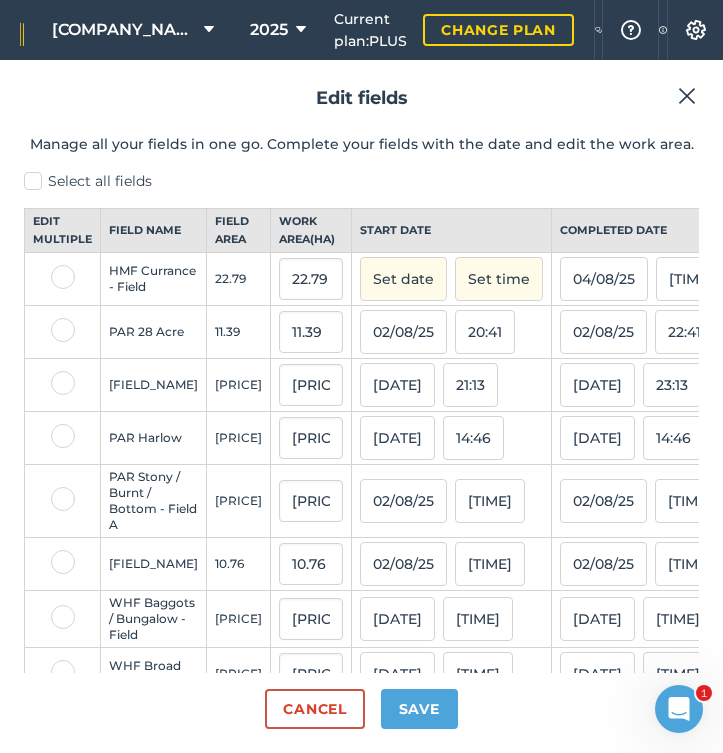 click on "Set date" at bounding box center (403, 279) 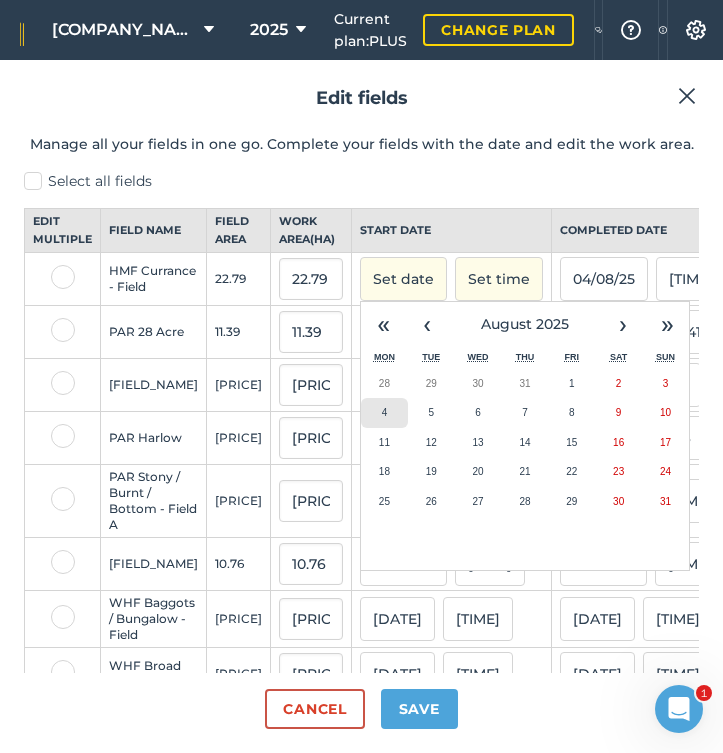 click on "4" at bounding box center (384, 413) 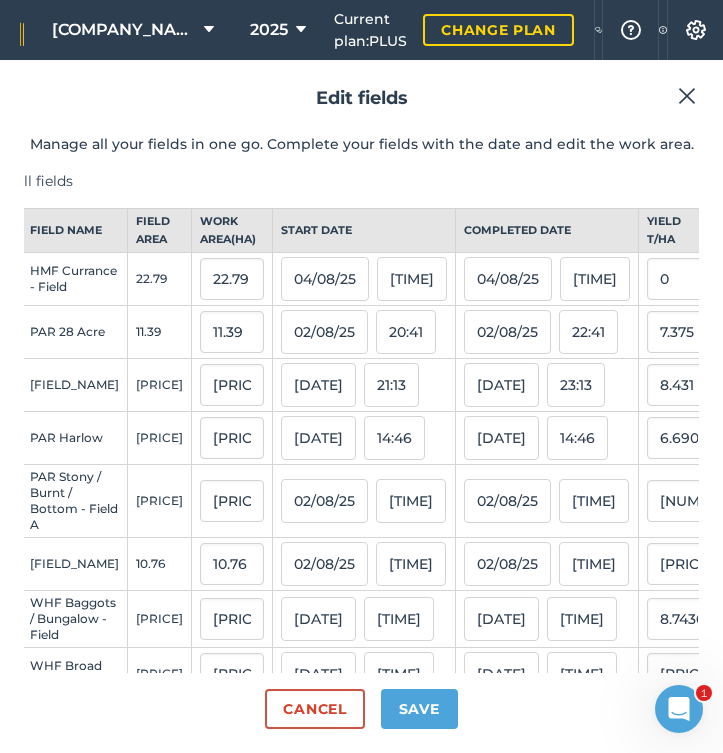 scroll, scrollTop: 0, scrollLeft: 96, axis: horizontal 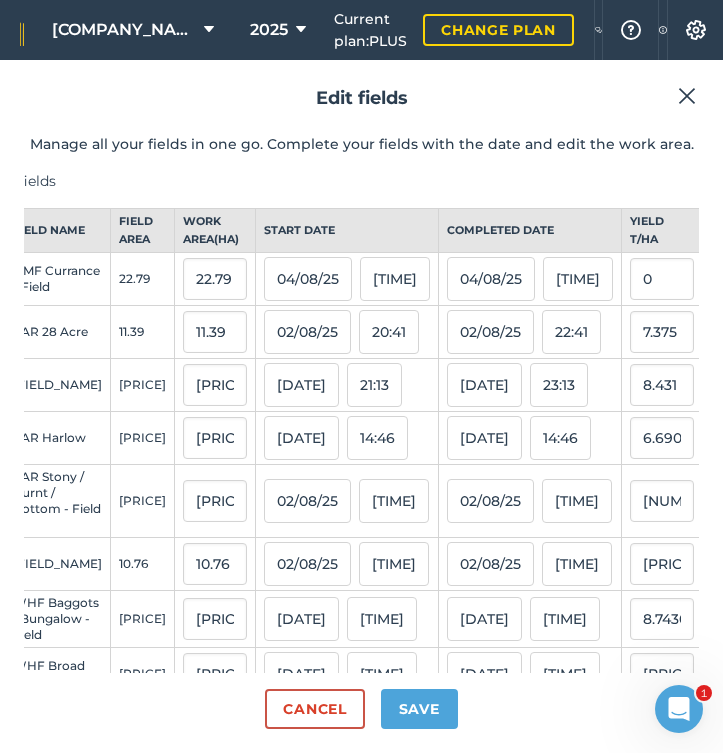 click on "0" at bounding box center [743, 279] 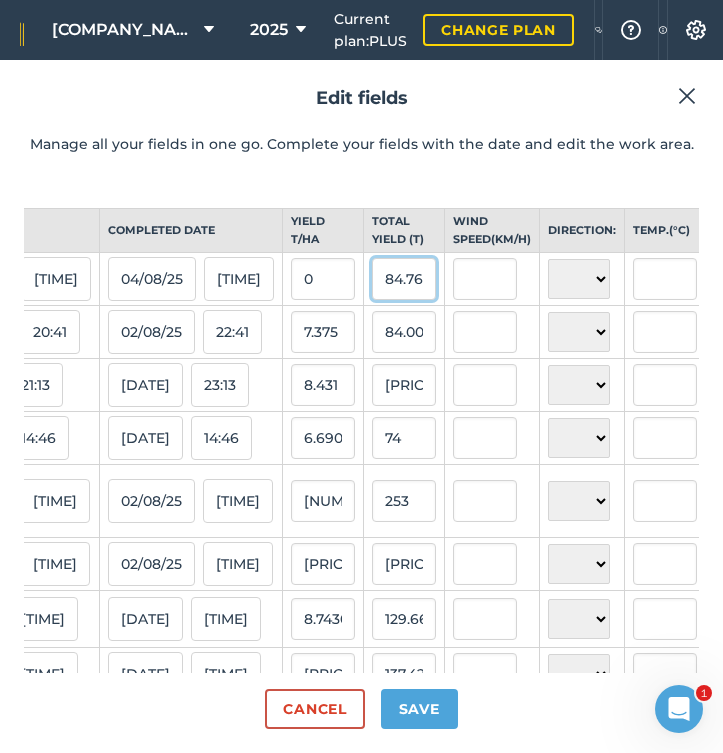 type on "84.76" 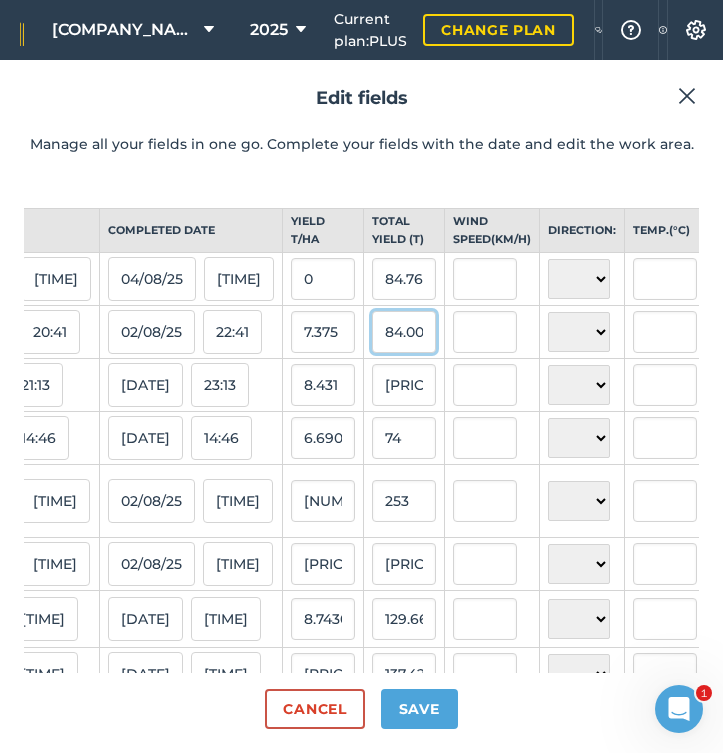 type on "3.719175076788065" 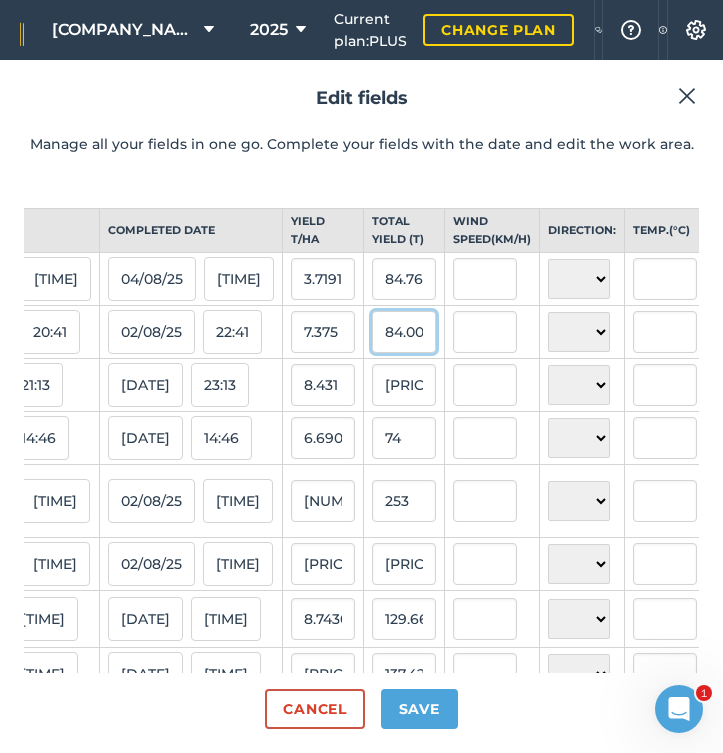 click on "84.00125" at bounding box center (404, 332) 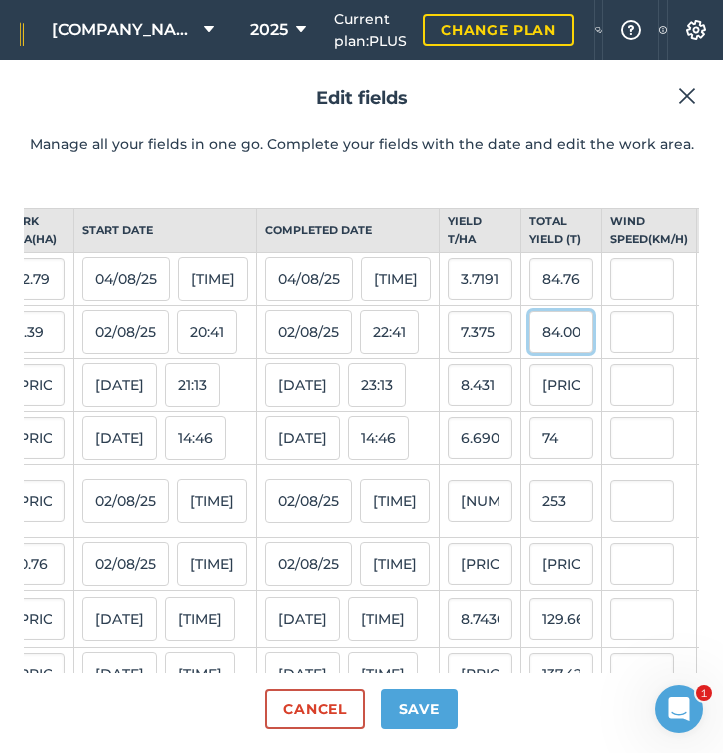 scroll, scrollTop: 0, scrollLeft: 276, axis: horizontal 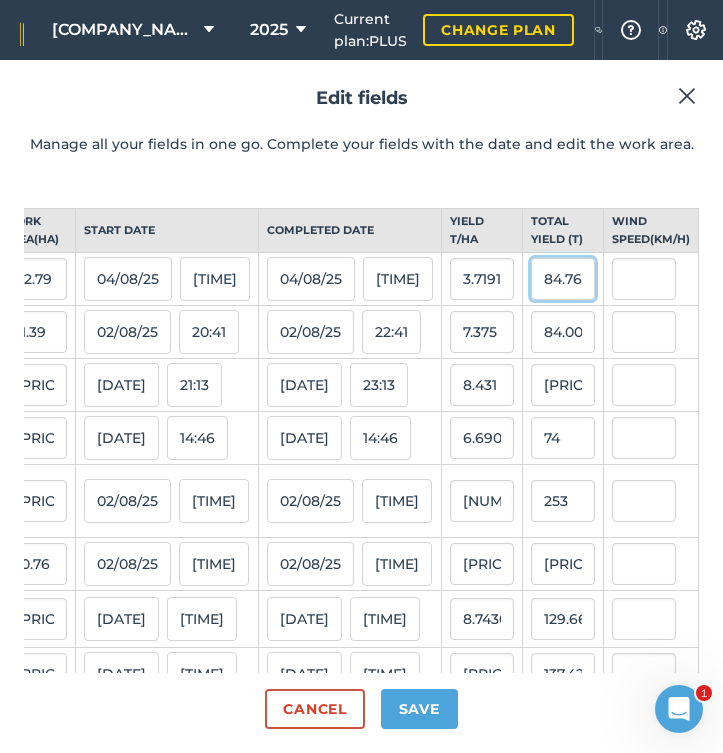 click on "84.76" at bounding box center (563, 279) 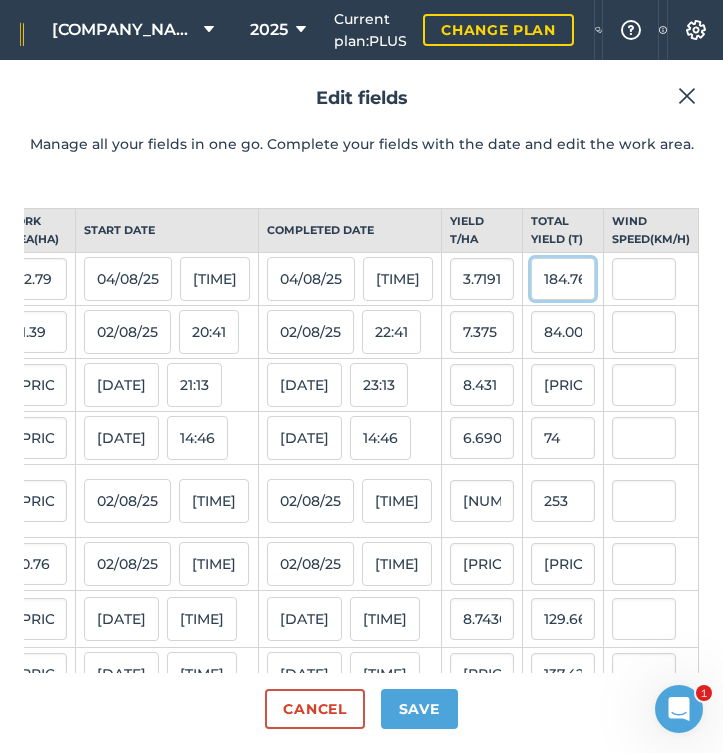 type on "184.76" 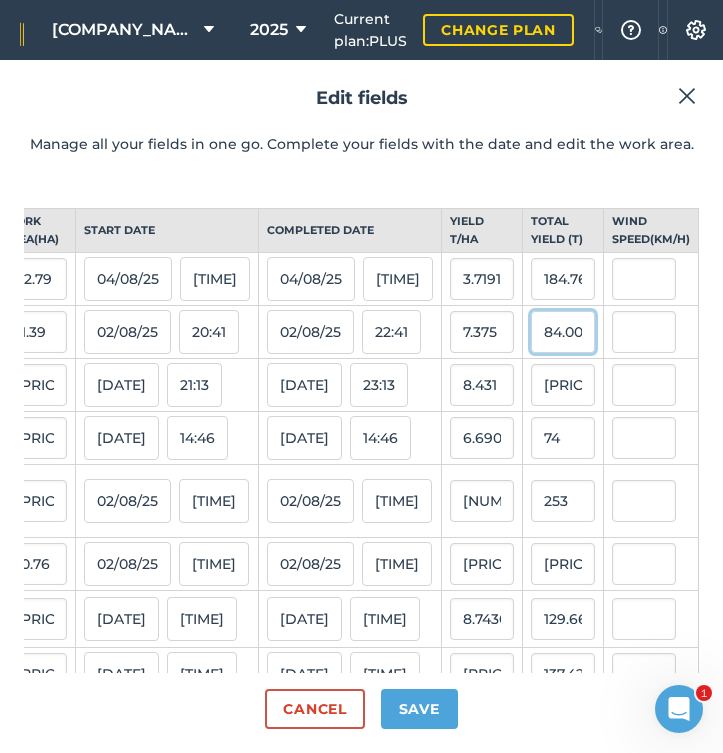 type on "[NUMBER]" 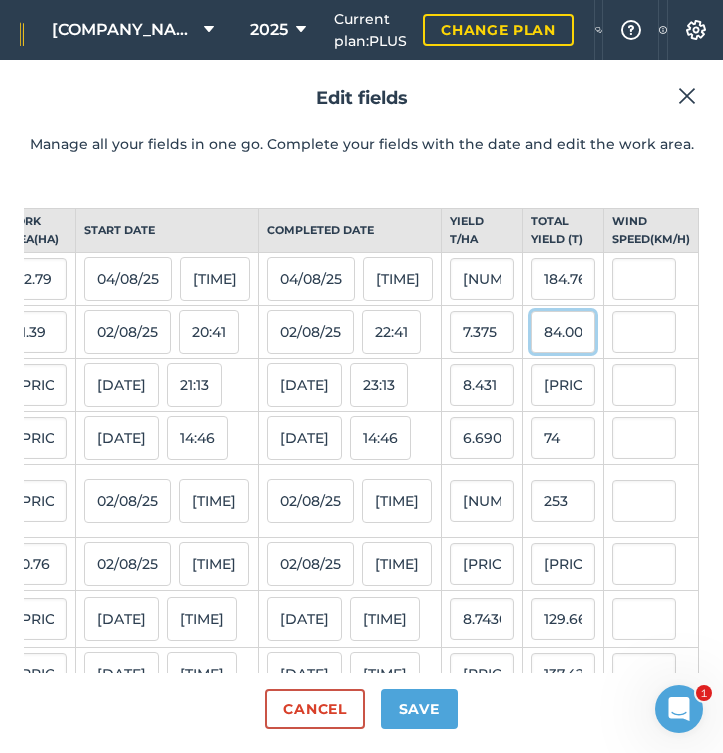 click on "84.00125" at bounding box center (563, 332) 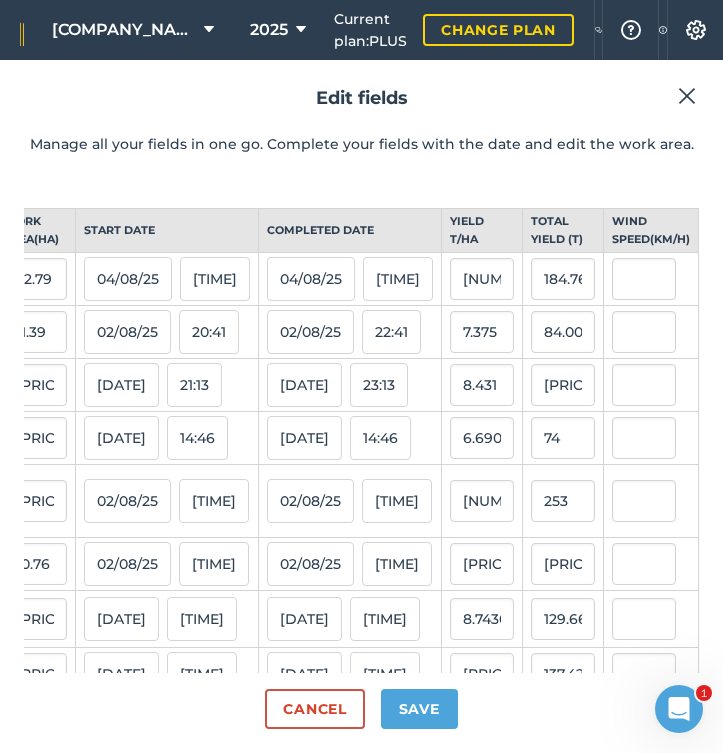 click on "Save" at bounding box center (419, 709) 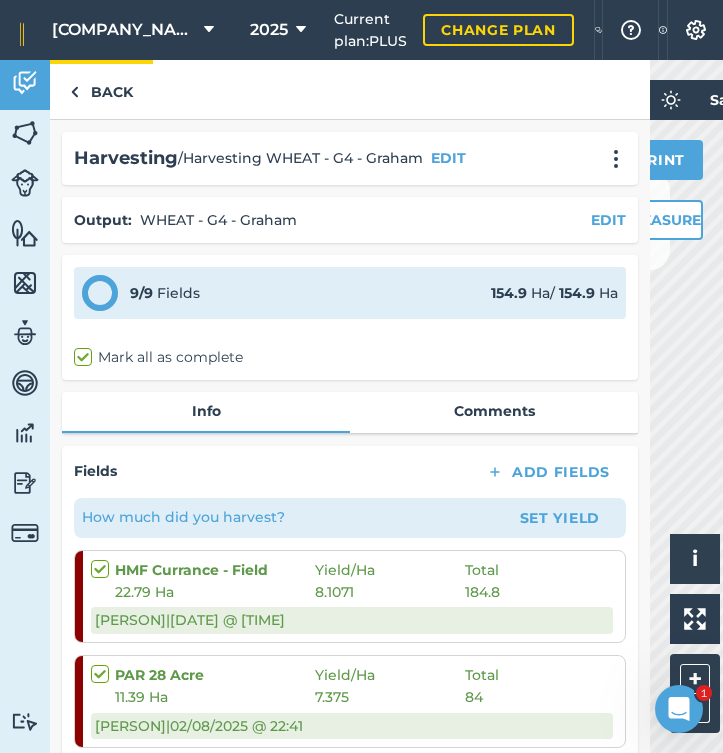 click on "Back" at bounding box center (101, 89) 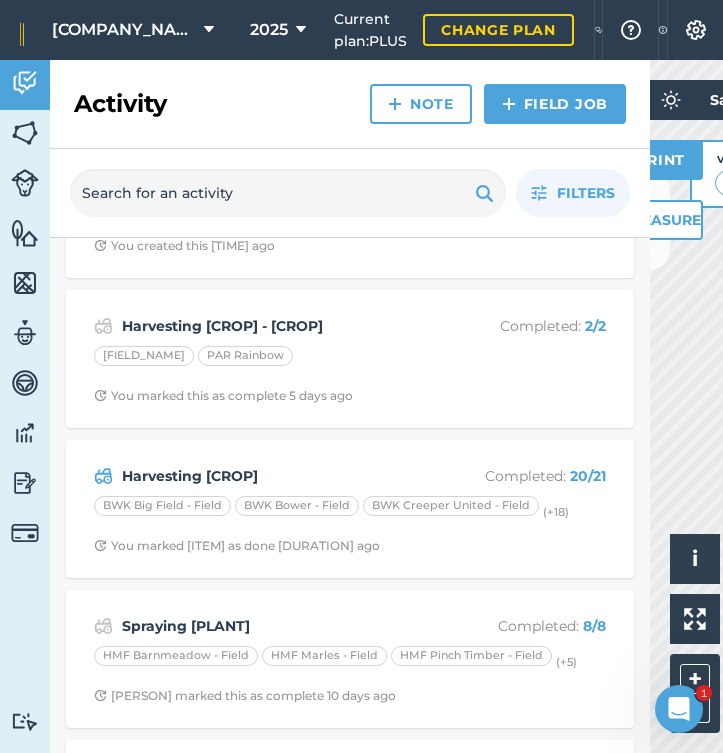 scroll, scrollTop: 575, scrollLeft: 0, axis: vertical 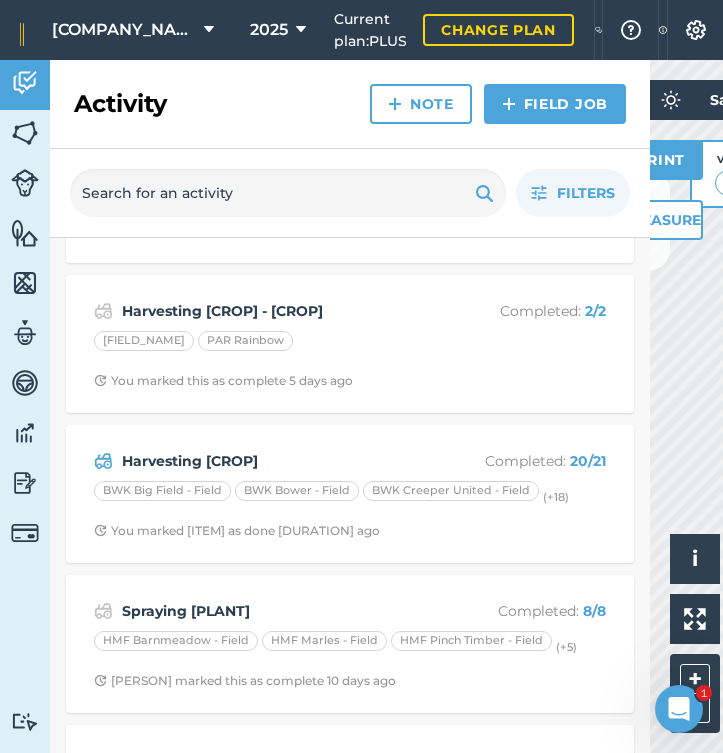 click on "Harvesting [CROP]" at bounding box center [280, 461] 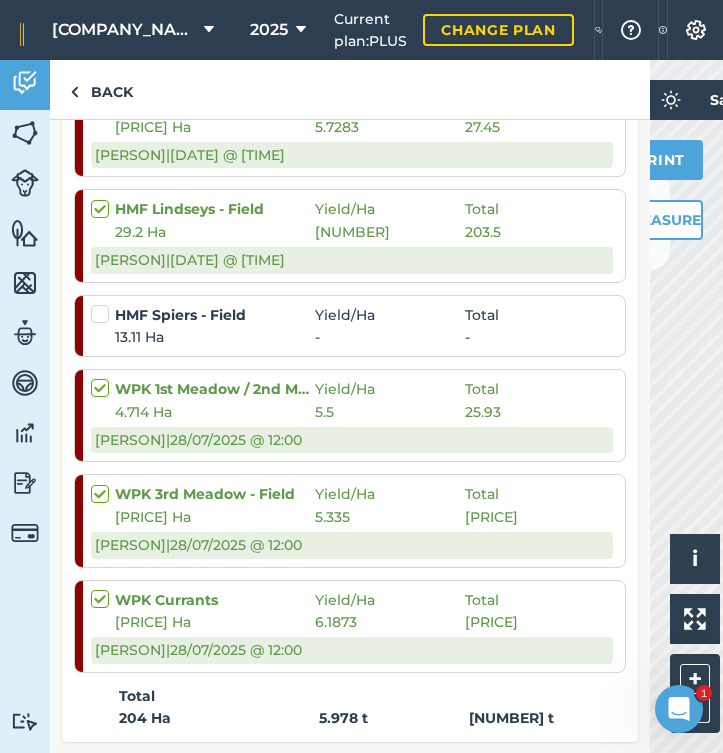 scroll, scrollTop: 2046, scrollLeft: 0, axis: vertical 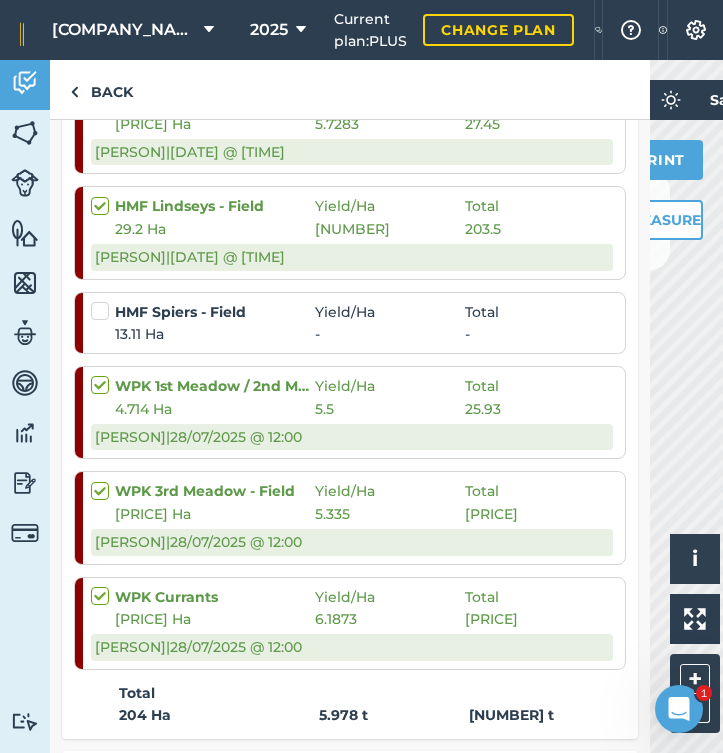 click at bounding box center [103, 301] 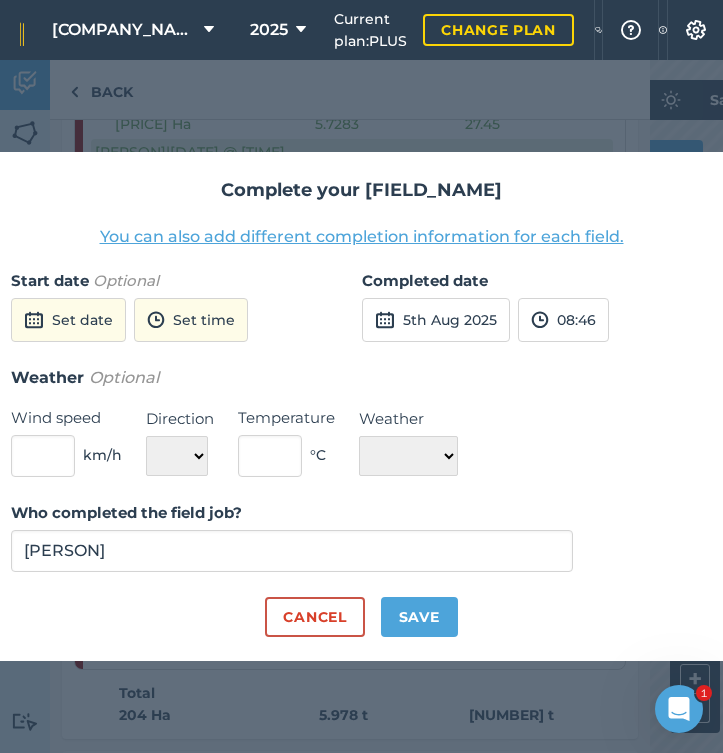 click on "5th Aug 2025" at bounding box center (436, 320) 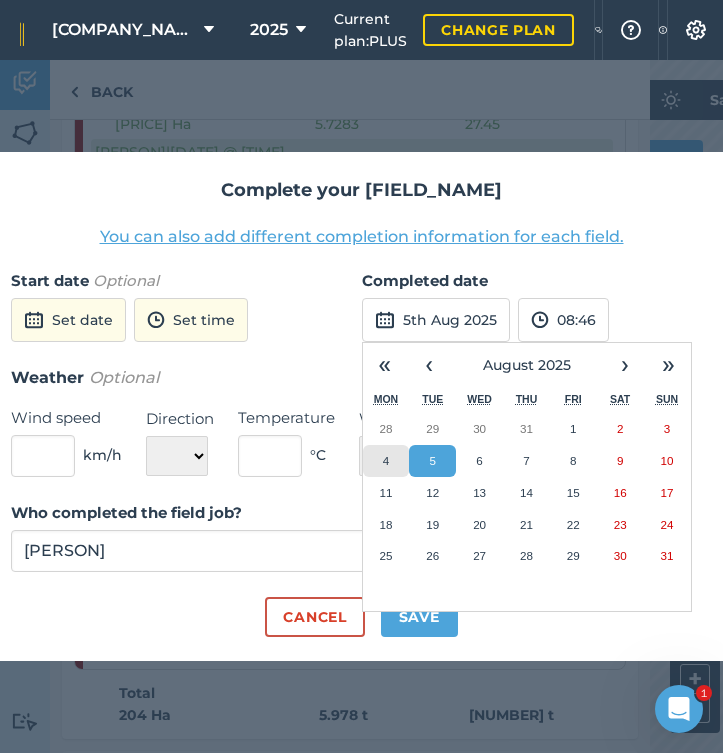 click on "4" at bounding box center (386, 461) 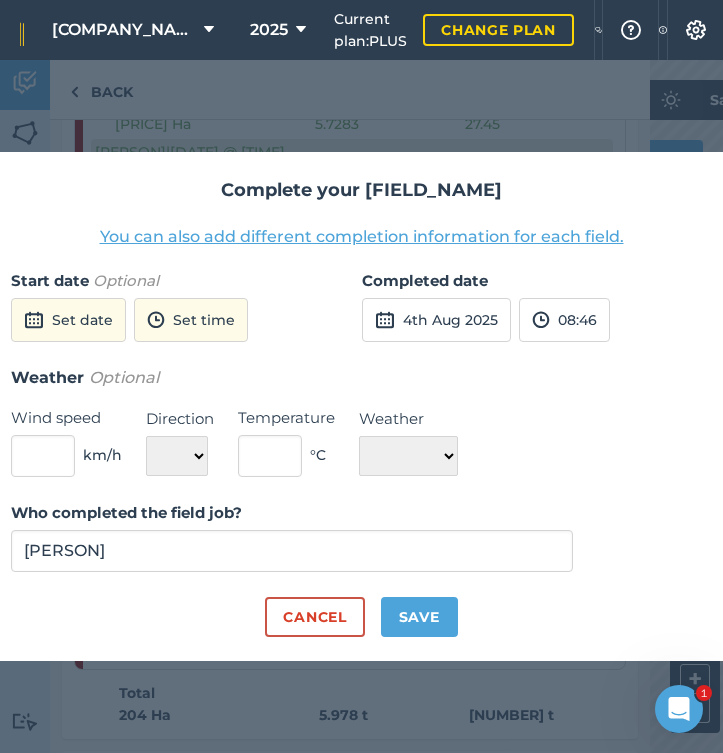 click on "Save" at bounding box center [419, 617] 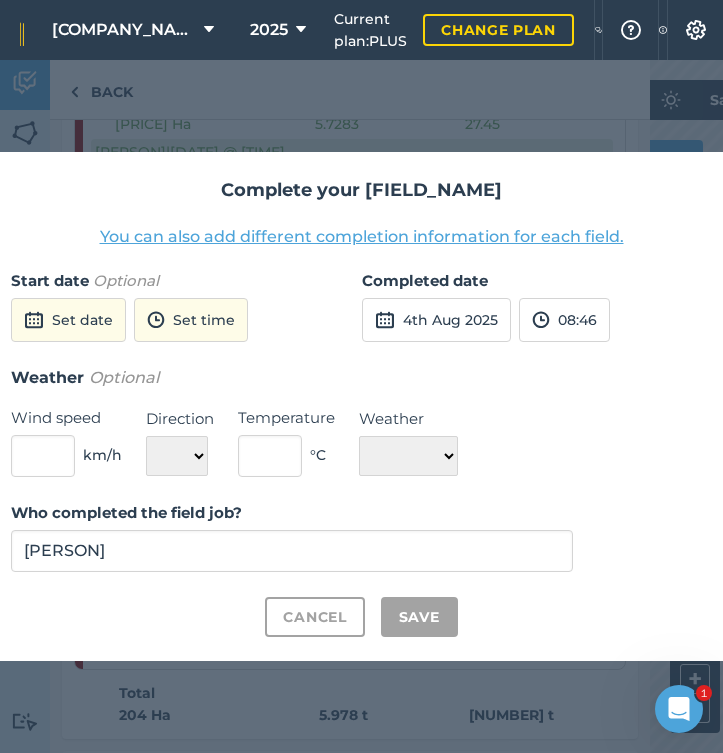 checkbox on "true" 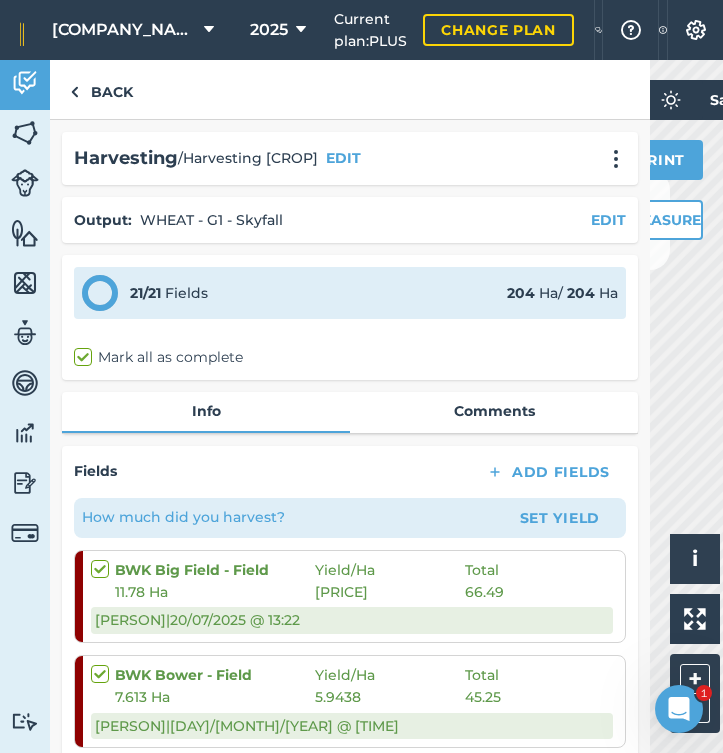 scroll, scrollTop: 0, scrollLeft: 0, axis: both 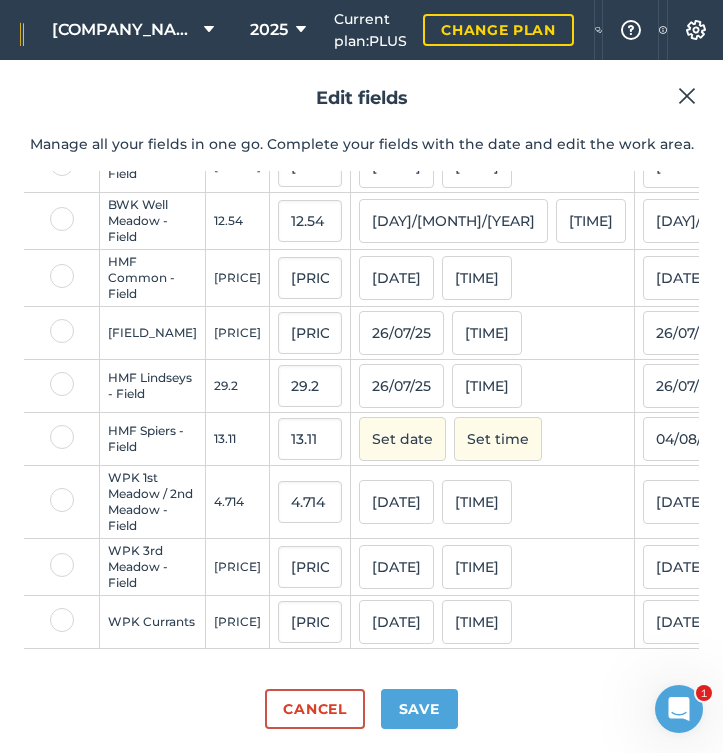 click on "Set date" at bounding box center [402, 439] 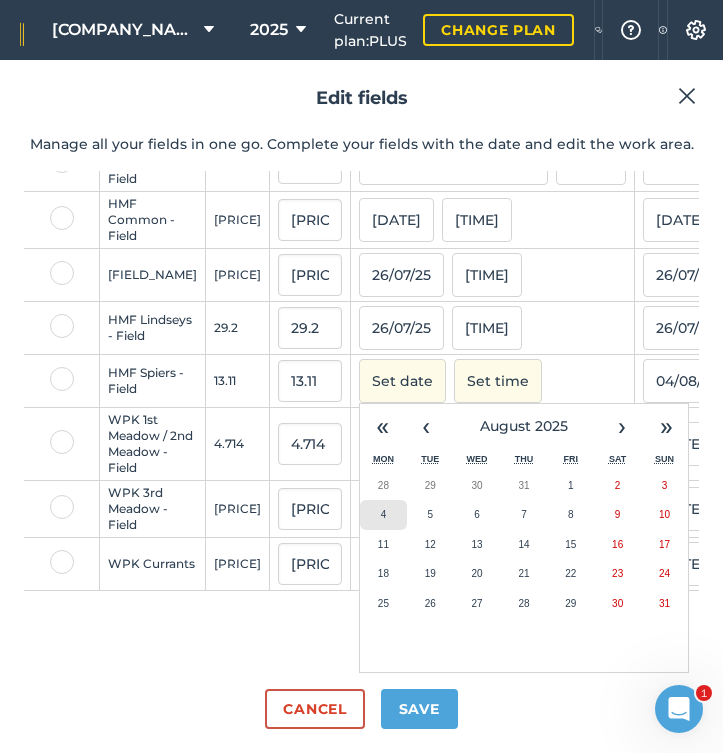 click on "4" at bounding box center (383, 515) 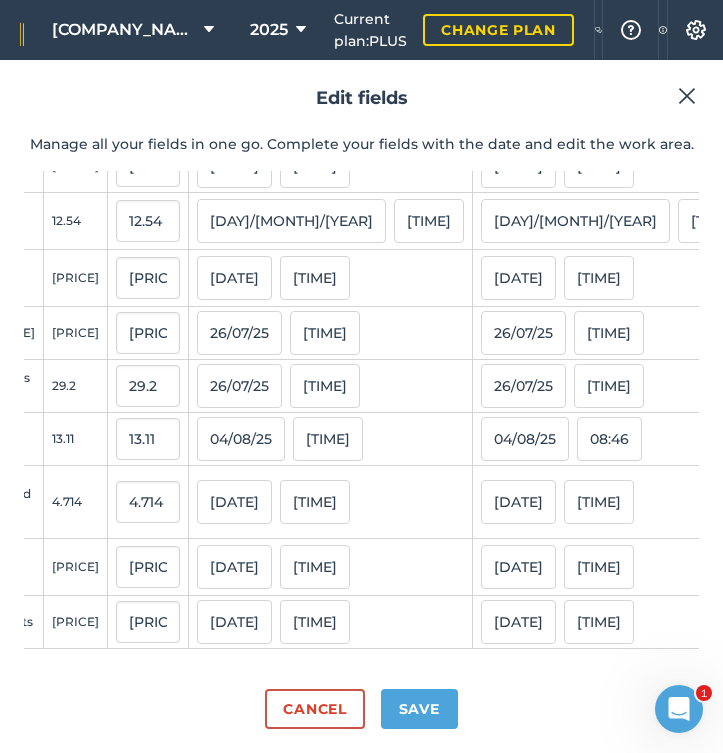 scroll, scrollTop: 844, scrollLeft: 210, axis: both 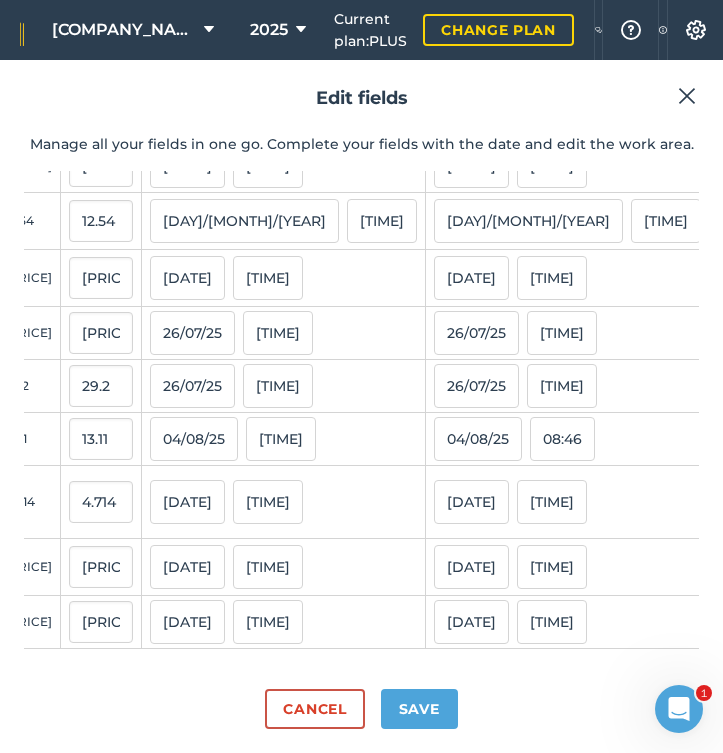 click at bounding box center [831, 439] 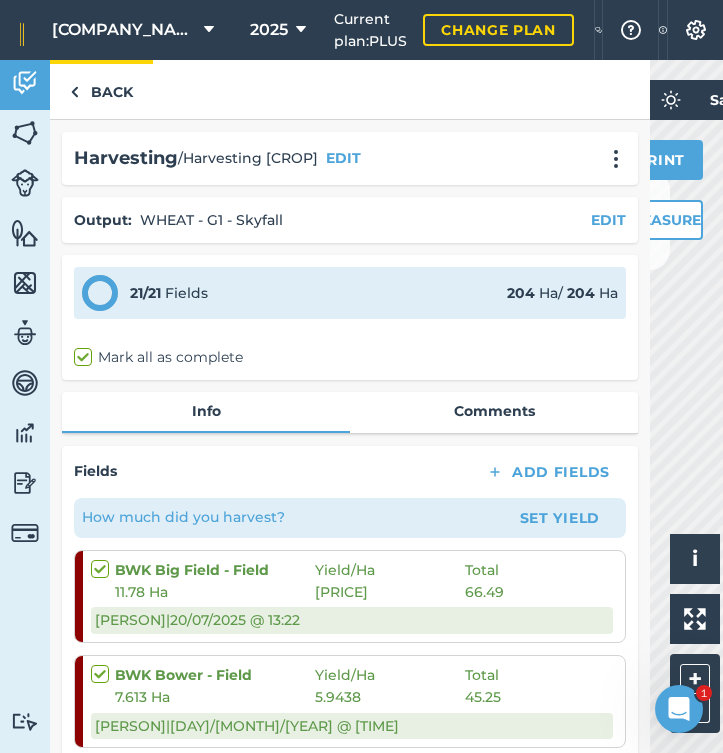 click on "Back" at bounding box center [101, 89] 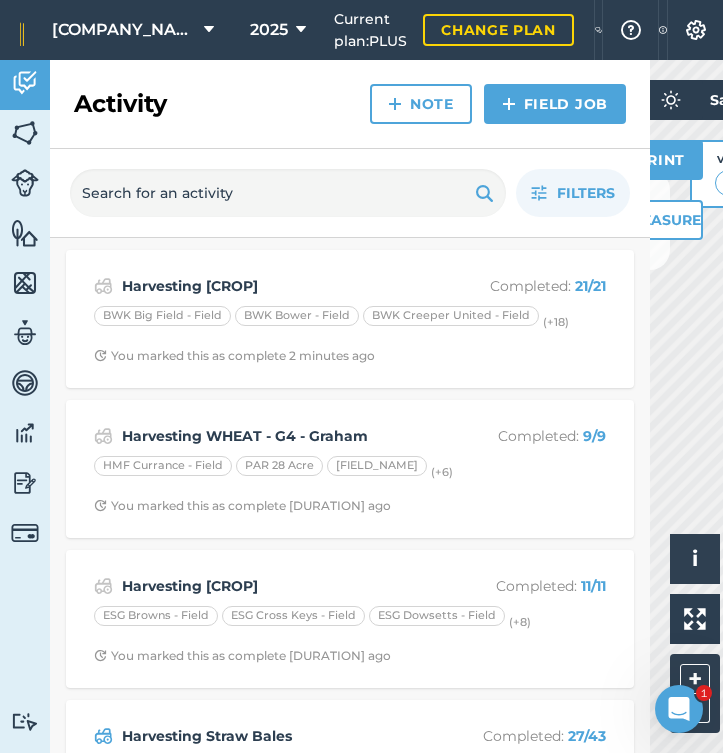 scroll, scrollTop: 0, scrollLeft: 0, axis: both 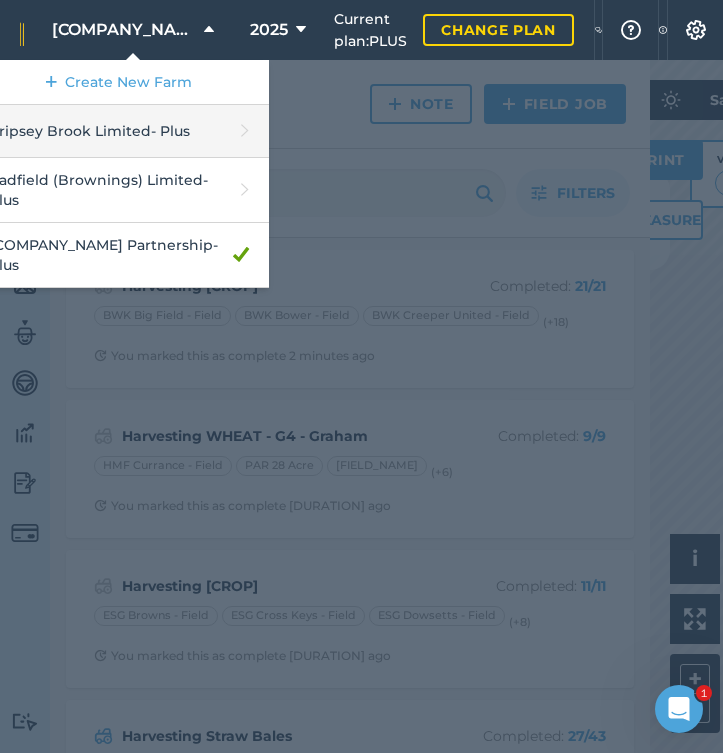 click on "[COMPANY_NAME] - Plus" at bounding box center [119, 131] 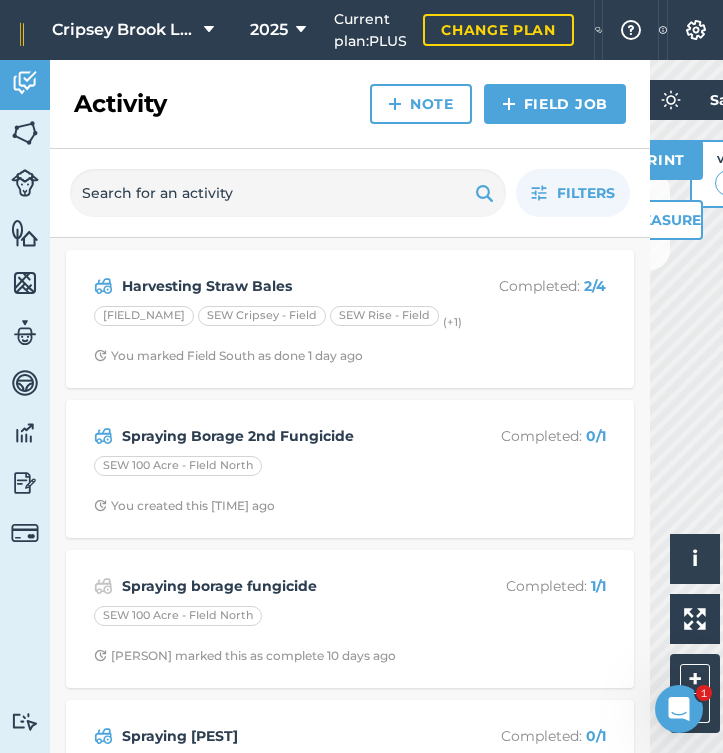 scroll, scrollTop: 0, scrollLeft: 0, axis: both 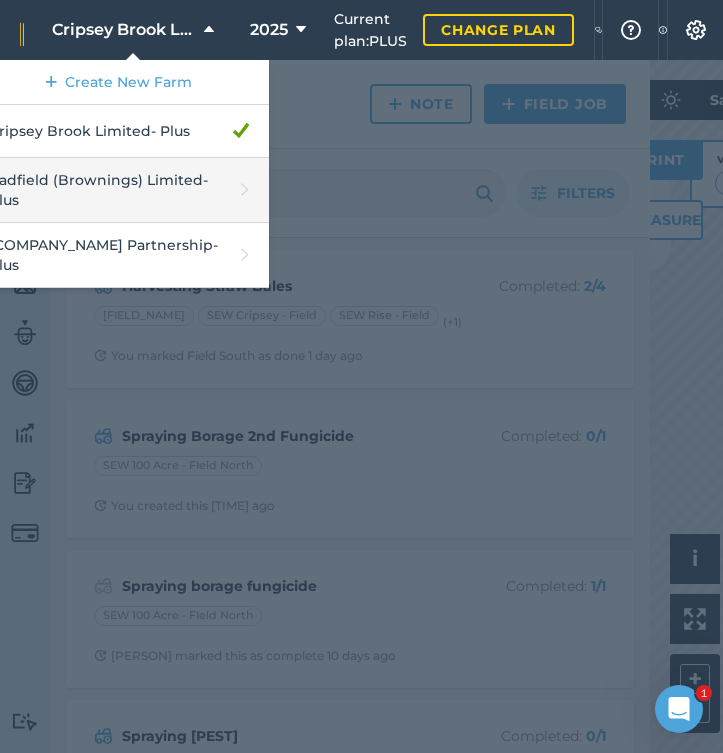 click on "Padfield (Brownings) Limited  - Plus" at bounding box center (119, 190) 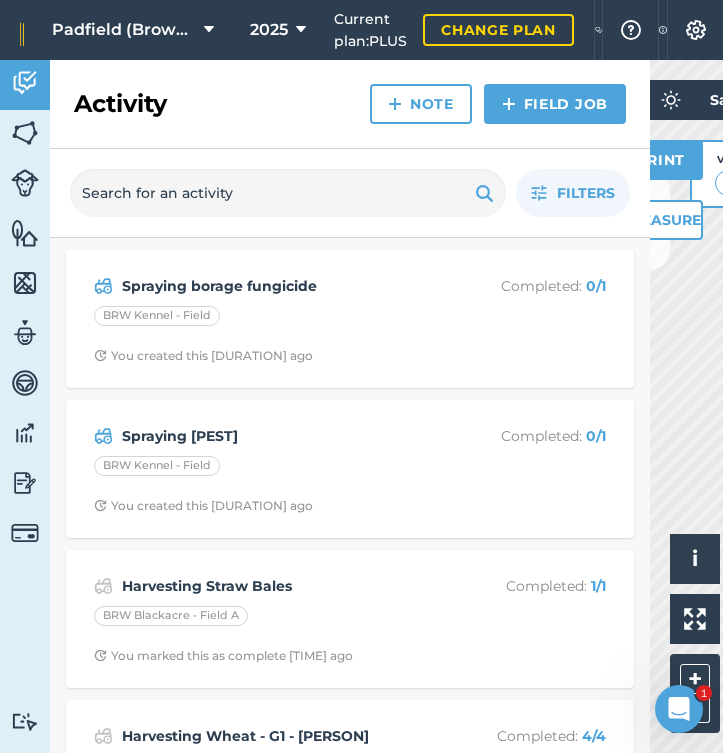 scroll, scrollTop: 0, scrollLeft: 0, axis: both 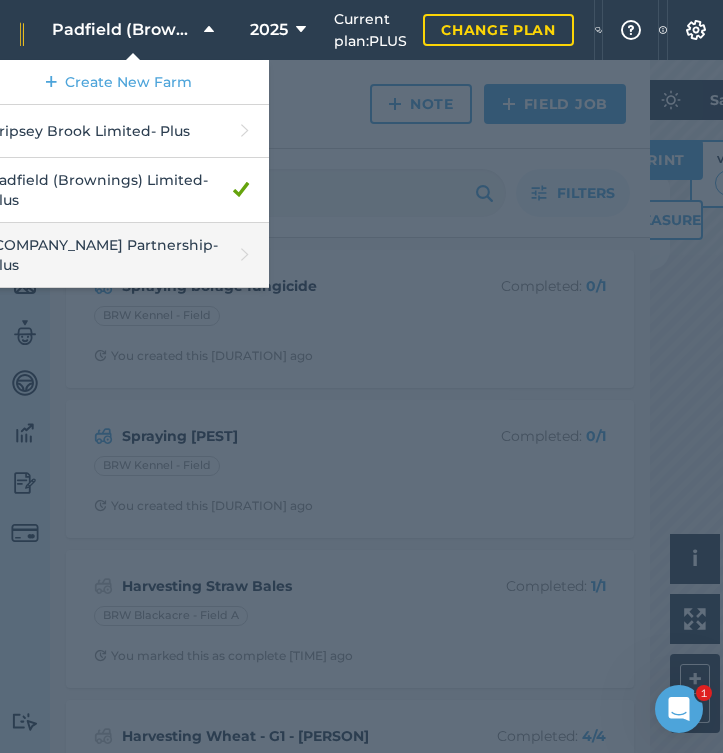 click on "Padfield Hayleys Partnership  - Plus" at bounding box center [119, 255] 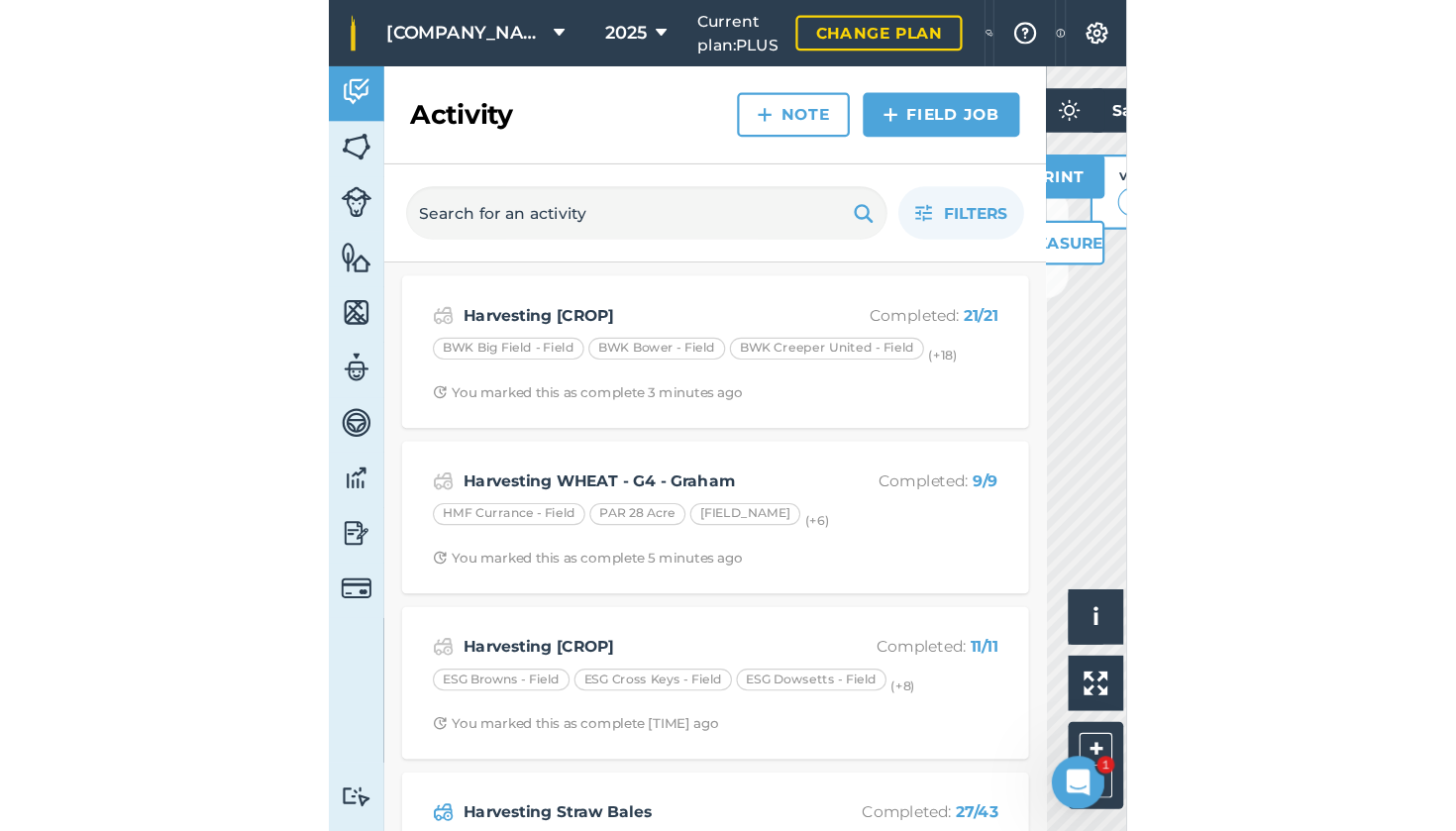 scroll, scrollTop: 0, scrollLeft: 0, axis: both 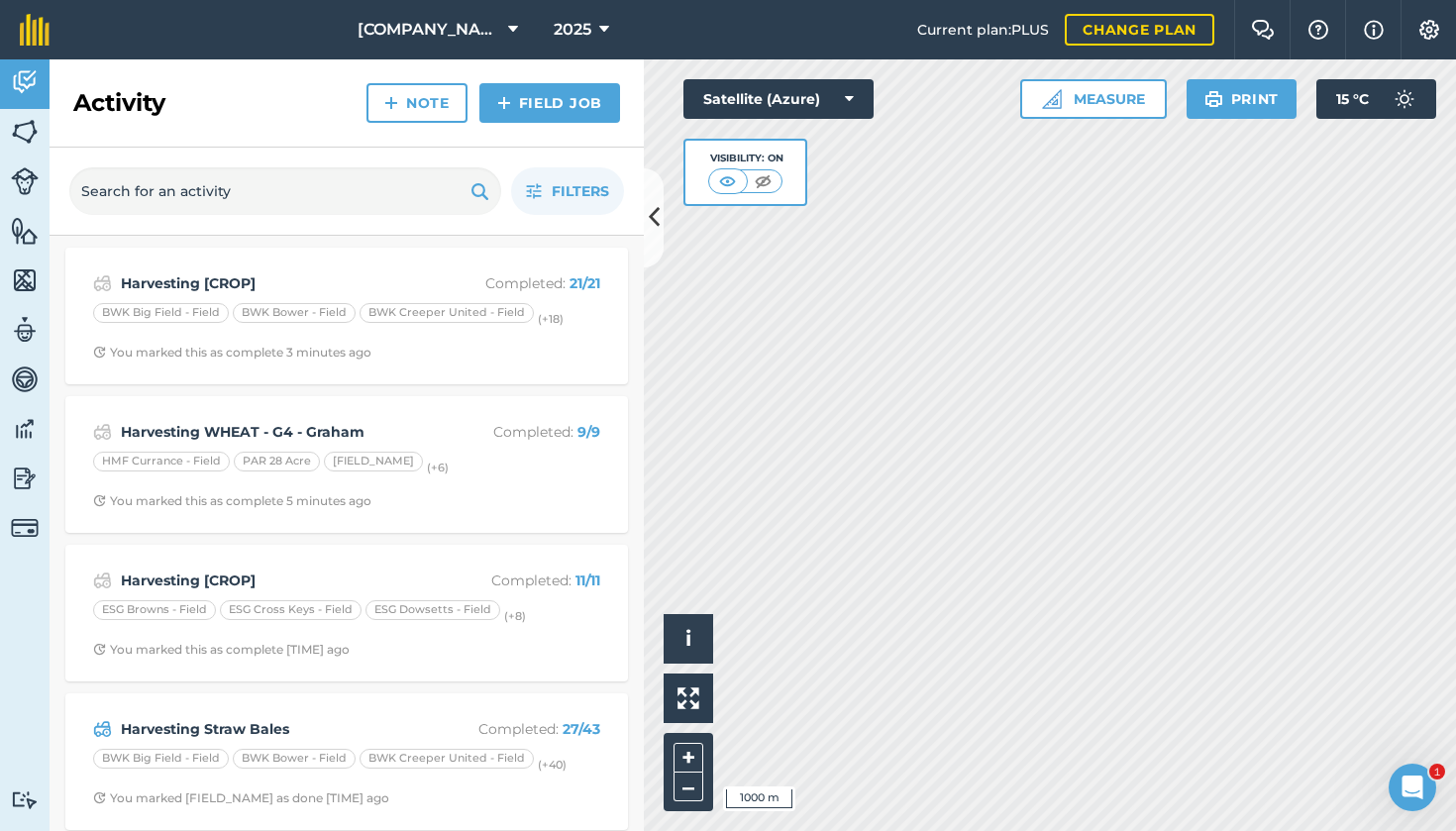 click on "[COMPANY_NAME] Partnership" at bounding box center (438, 30) 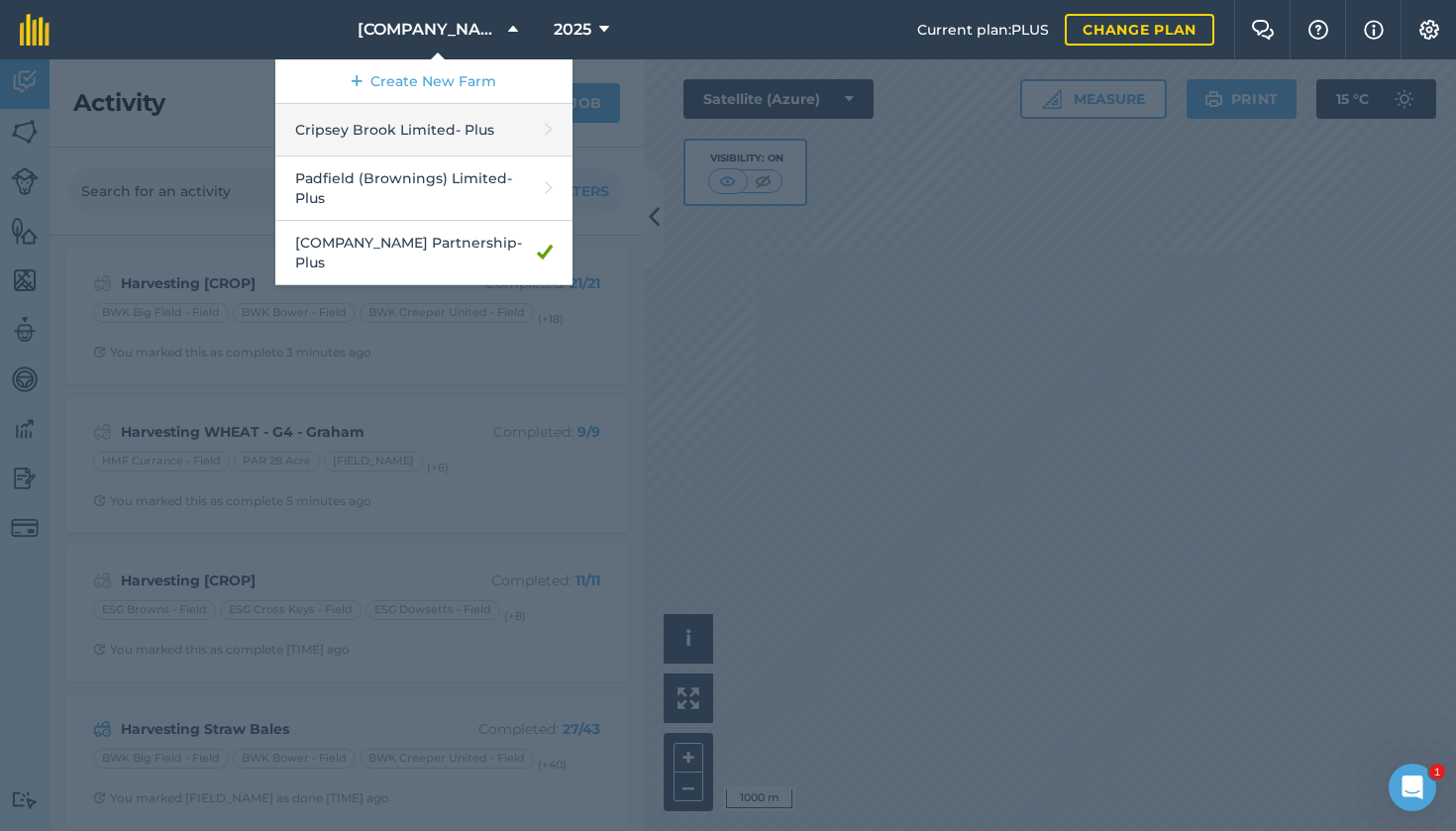 click on "[COMPANY_NAME] - Plus" at bounding box center (424, 130) 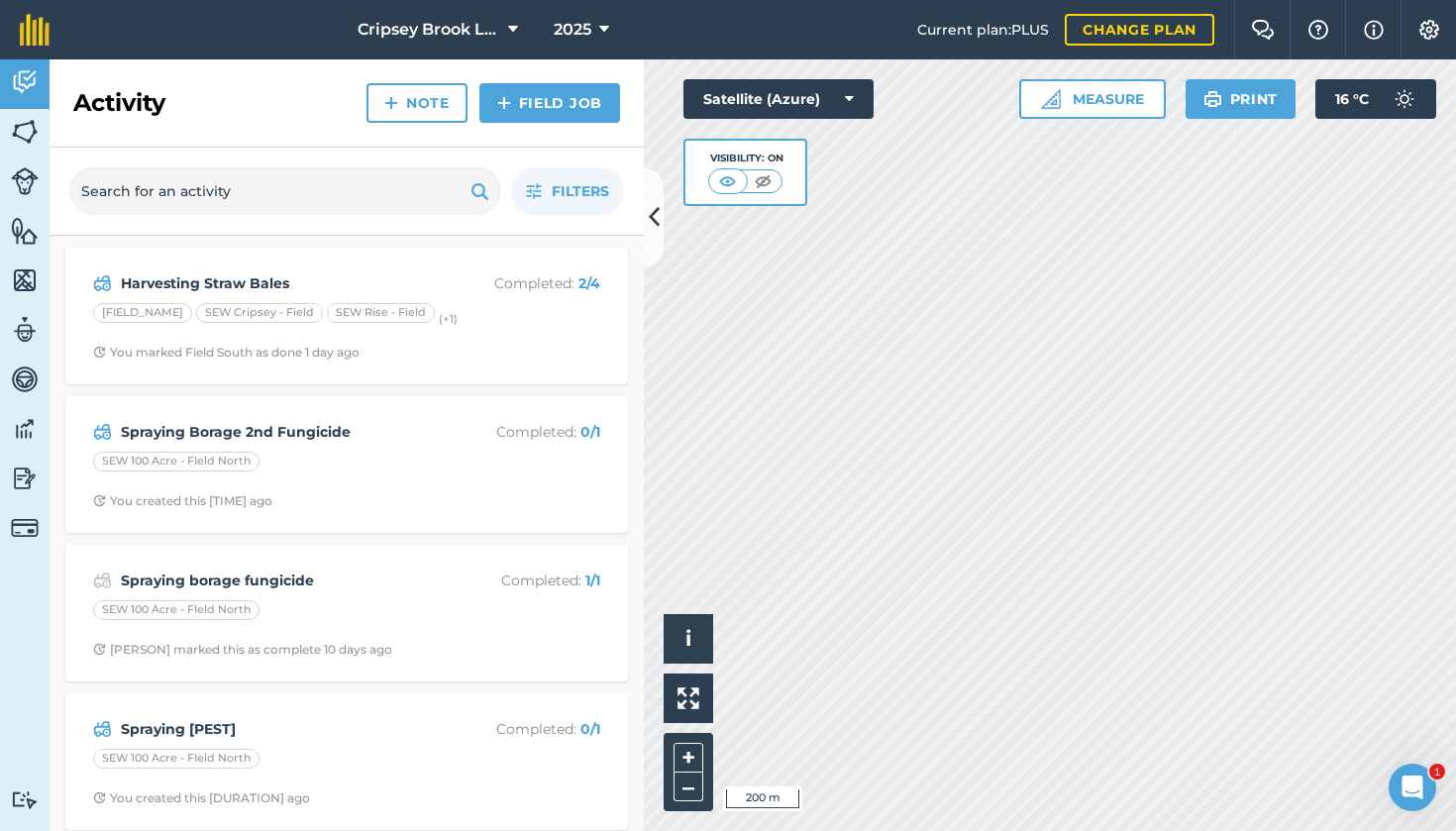 click at bounding box center (604, 30) 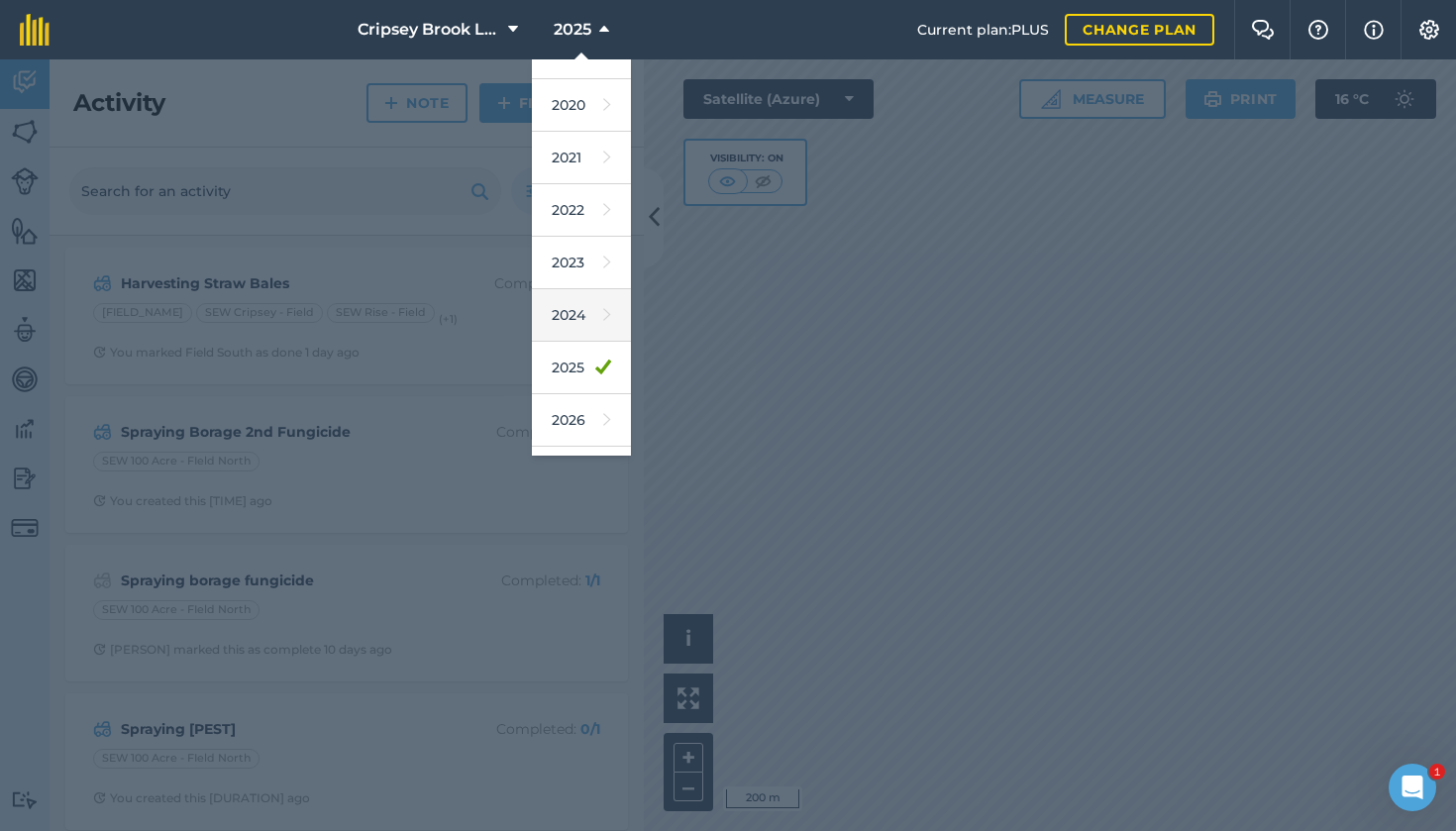 scroll, scrollTop: 145, scrollLeft: 0, axis: vertical 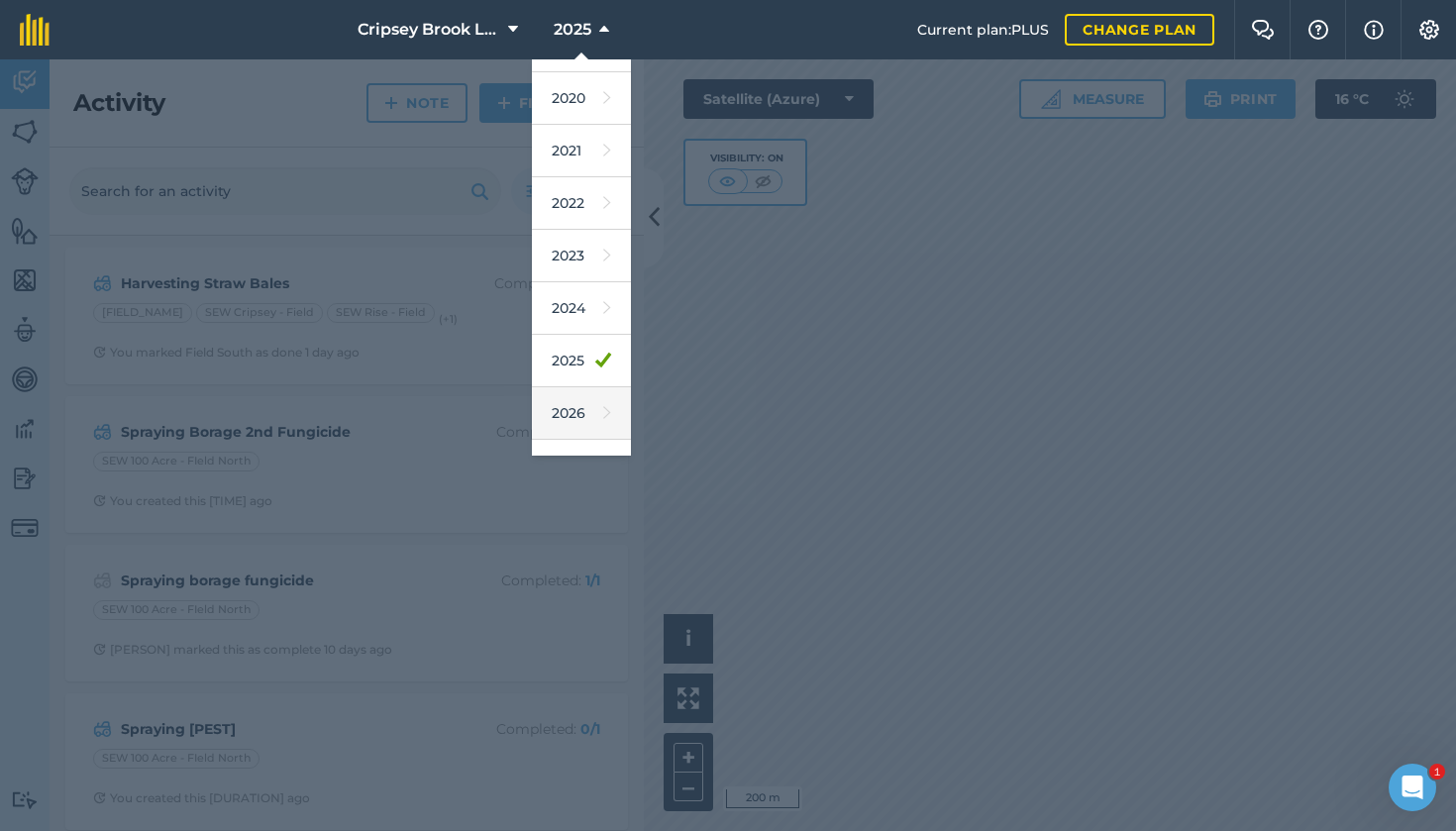 click on "2026" at bounding box center [581, 413] 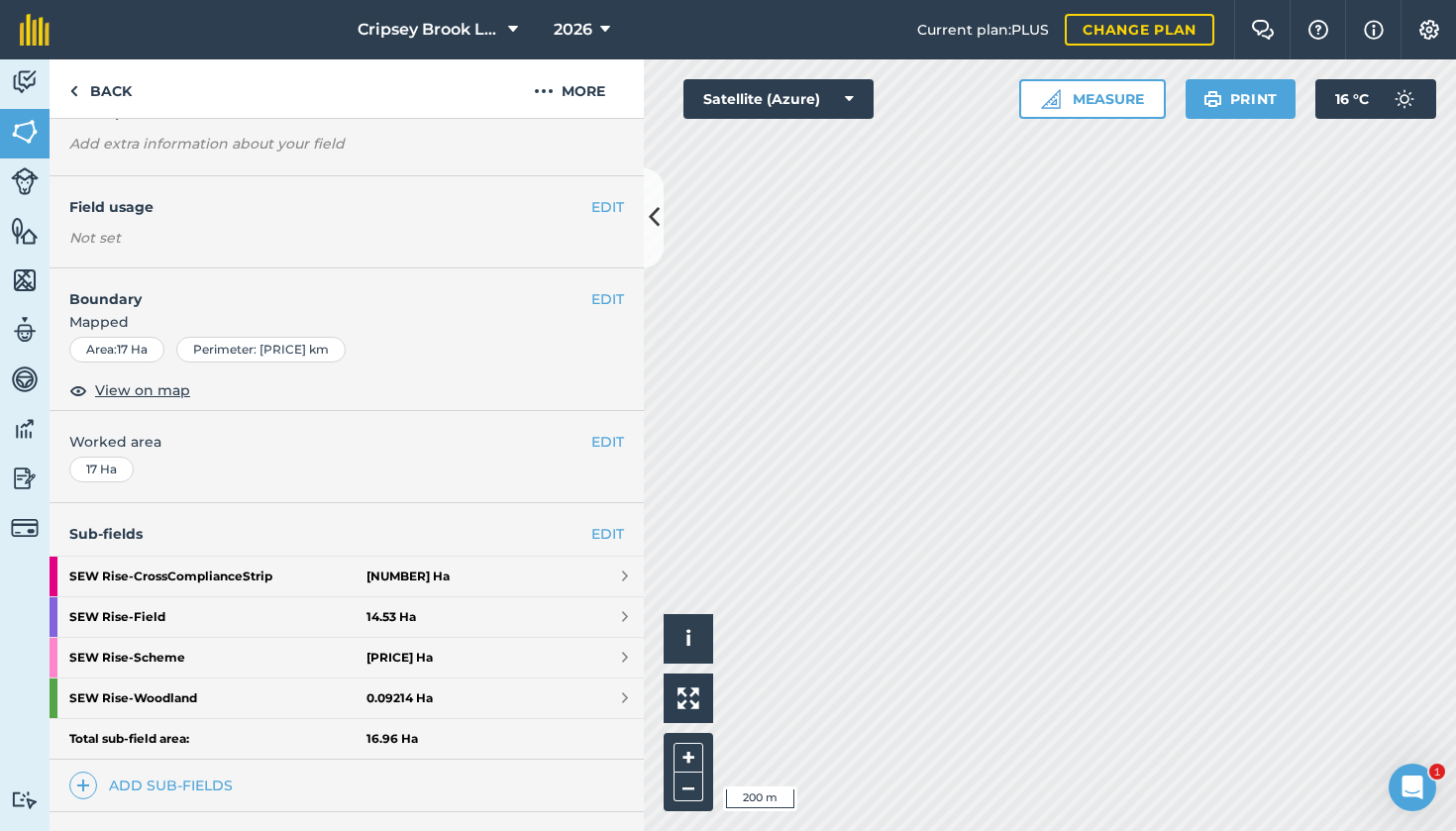 scroll, scrollTop: 132, scrollLeft: 0, axis: vertical 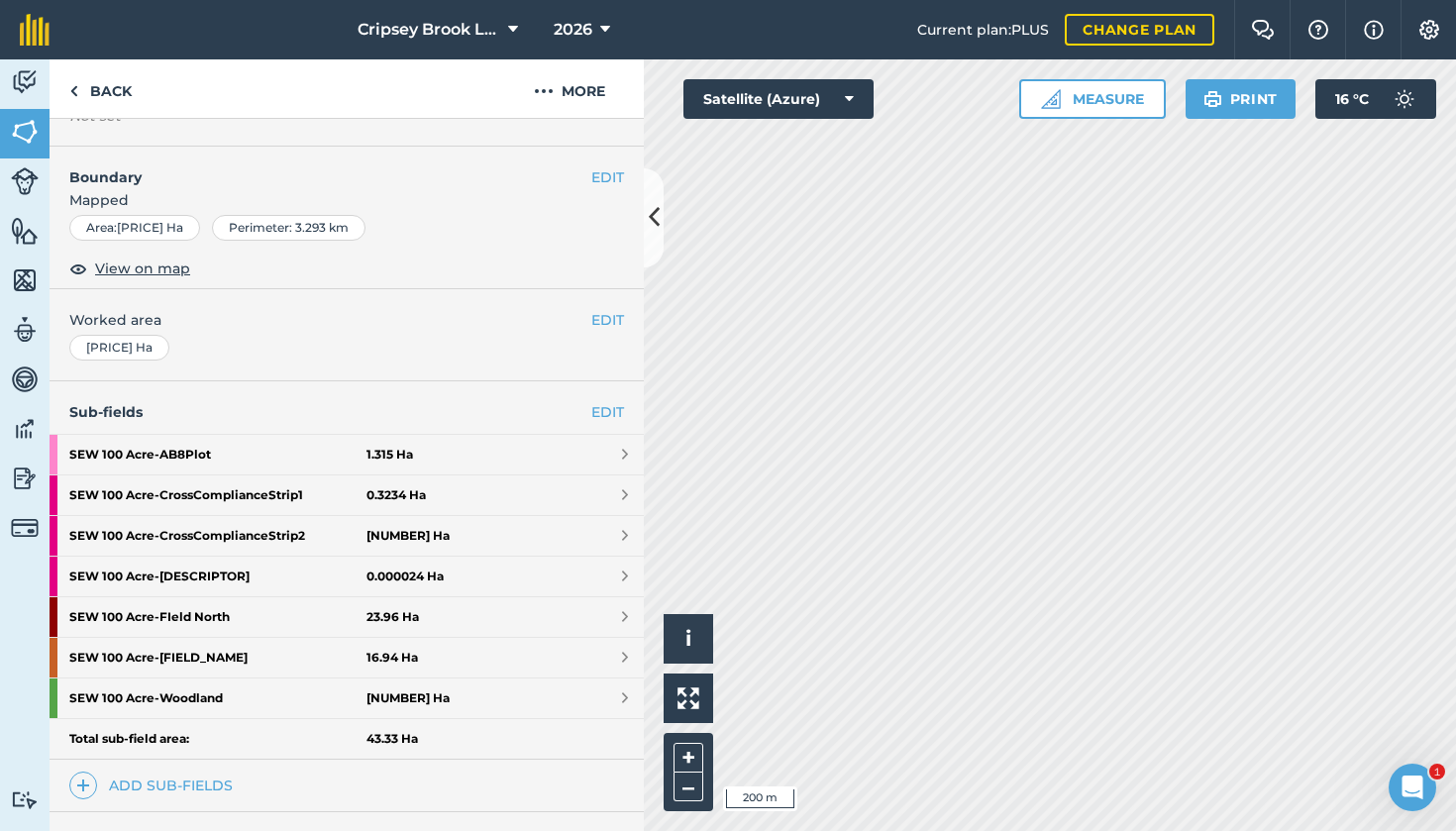 click on "[FIELD_NAME] - [DESCRIPTOR]" at bounding box center (218, 617) 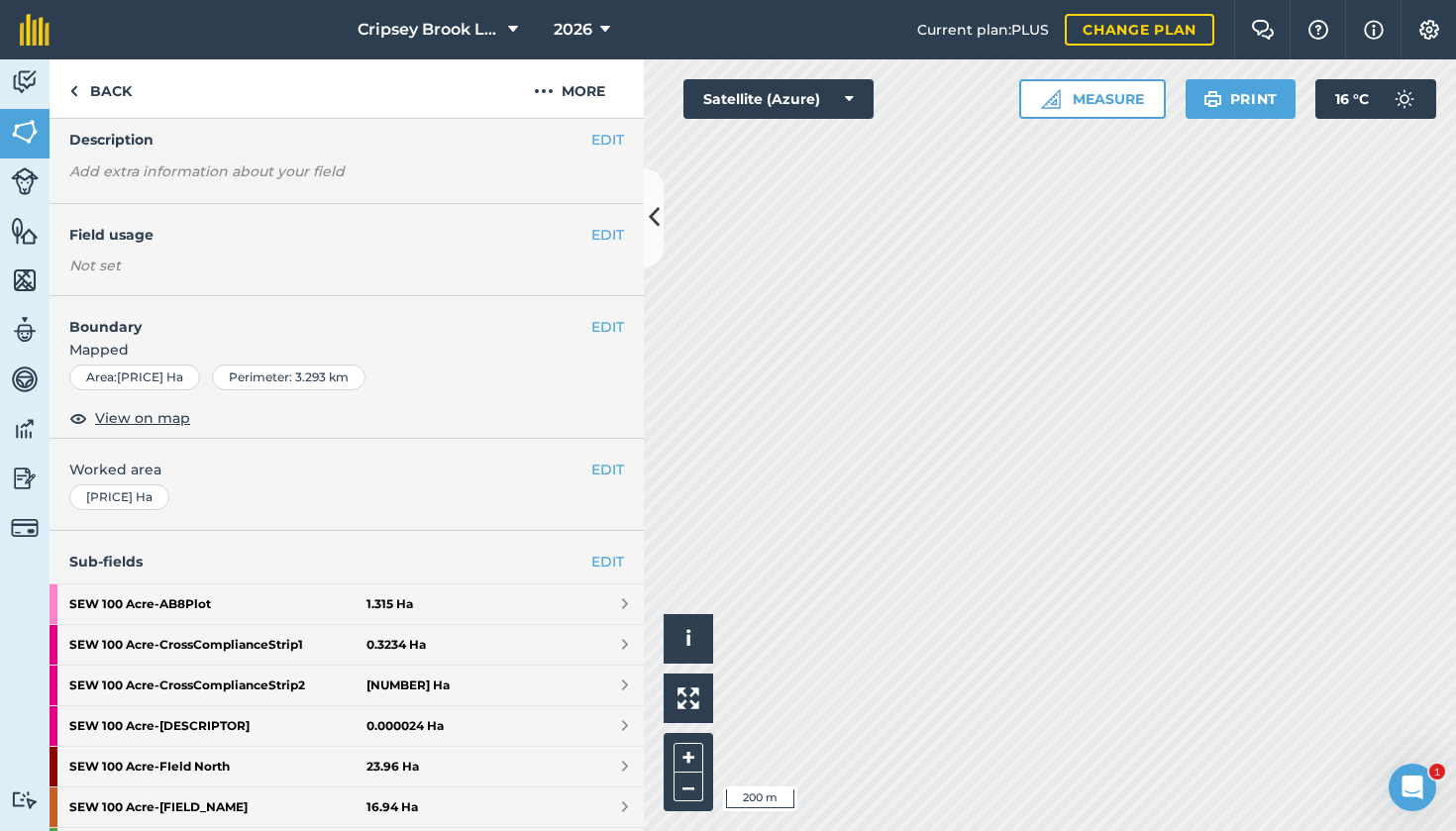 click on "[FIELD_NAME] - [DESCRIPTOR]" at bounding box center [218, 767] 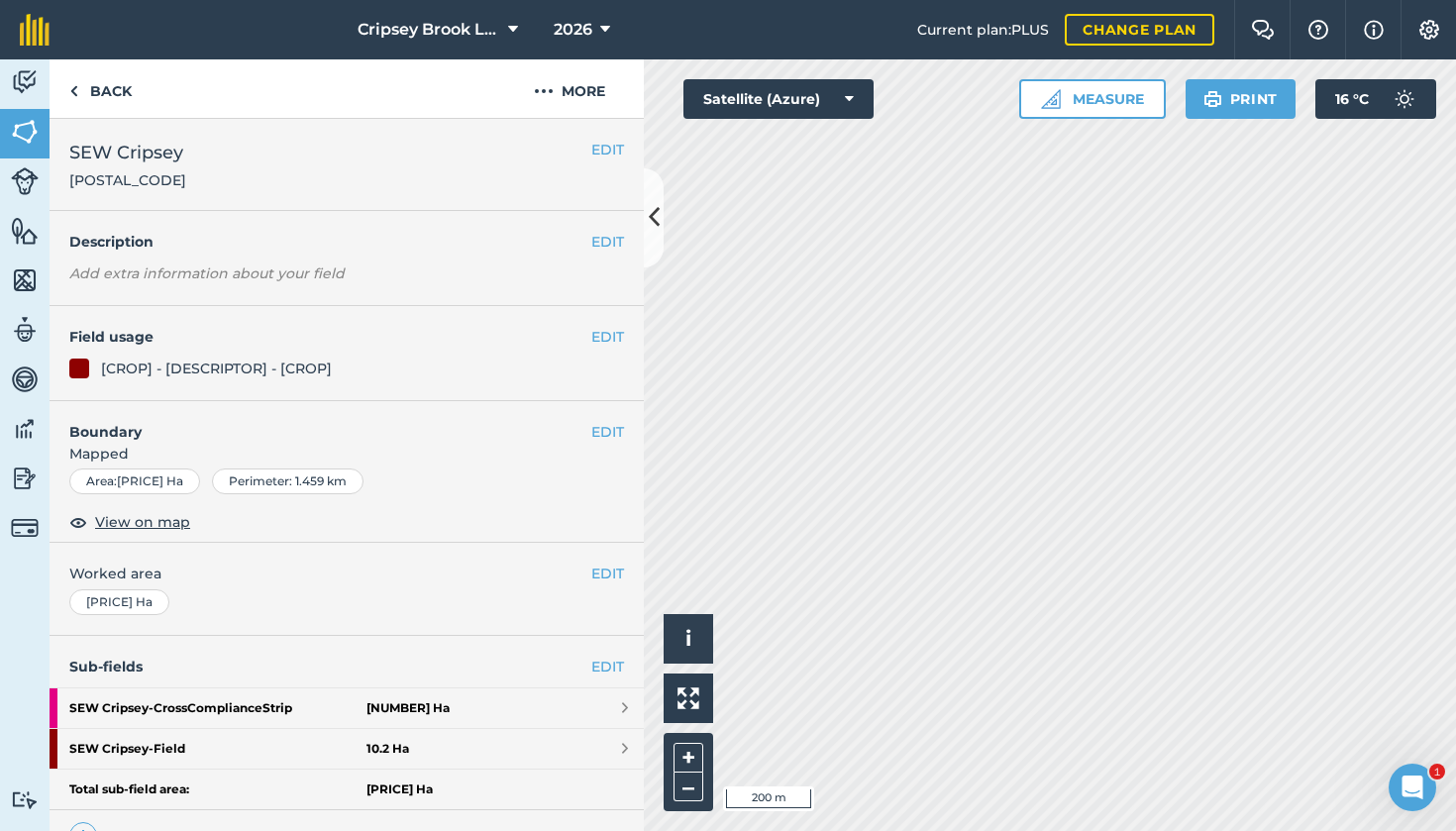 scroll, scrollTop: 0, scrollLeft: 0, axis: both 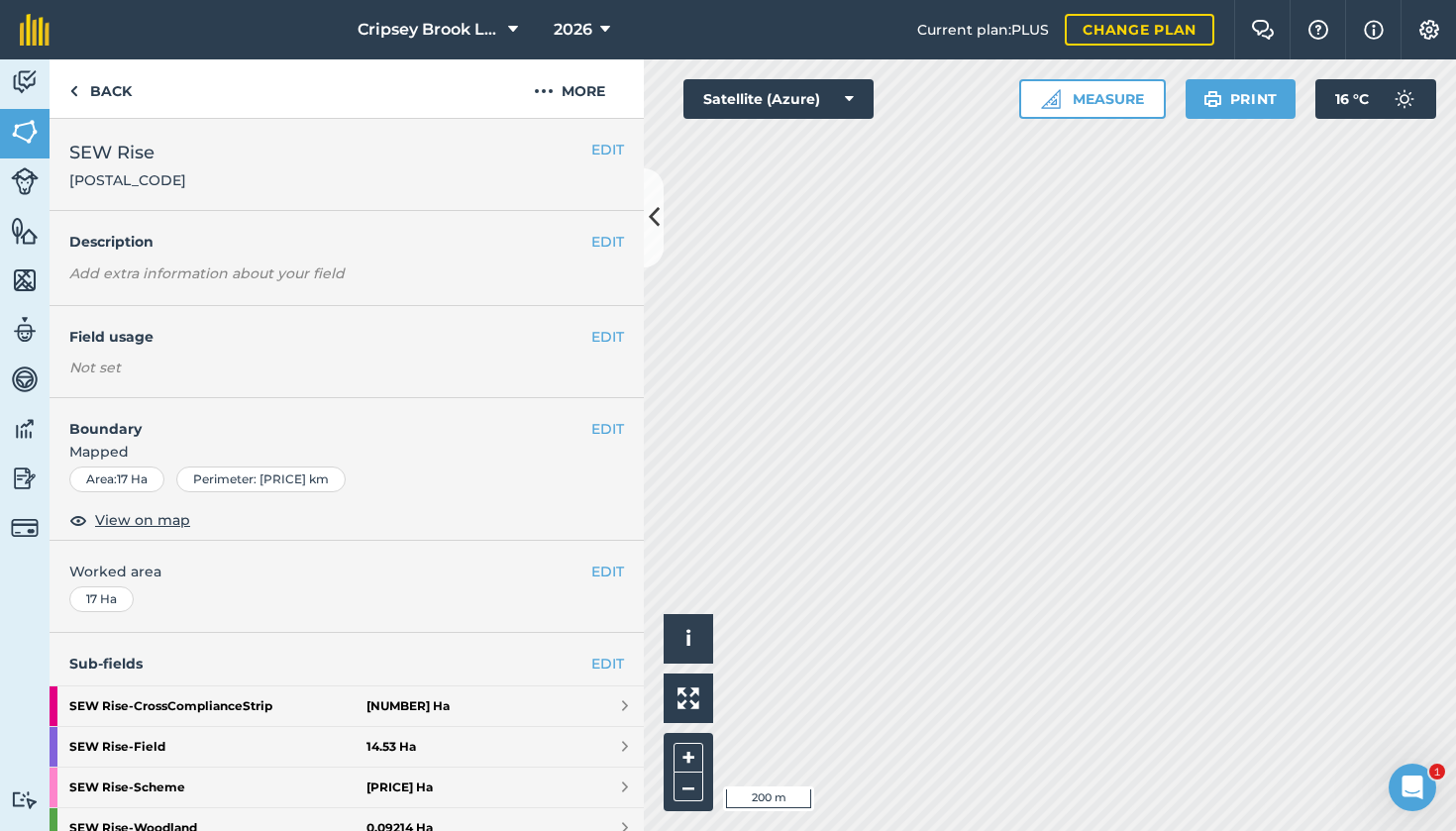 click 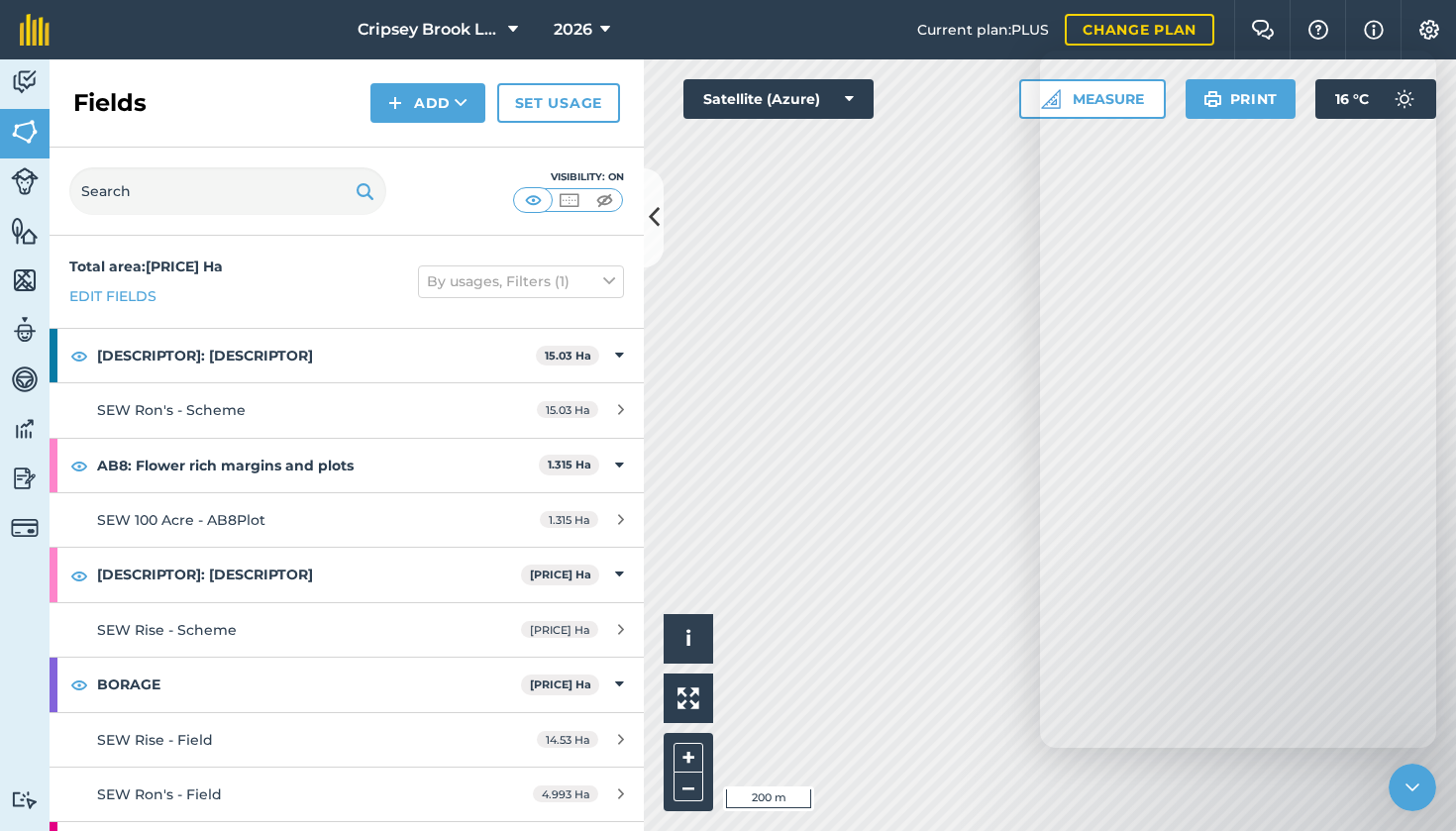 click 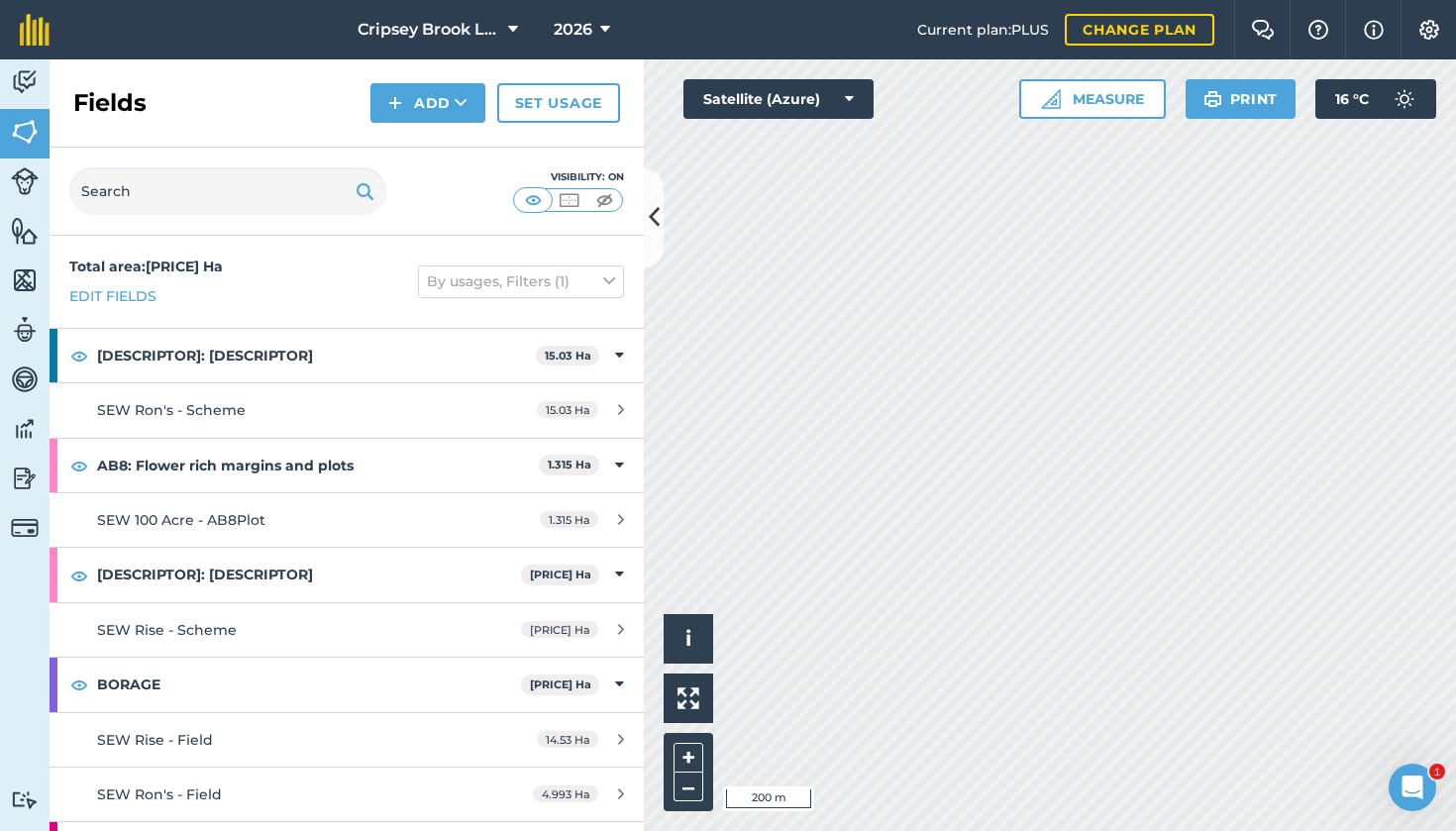 click 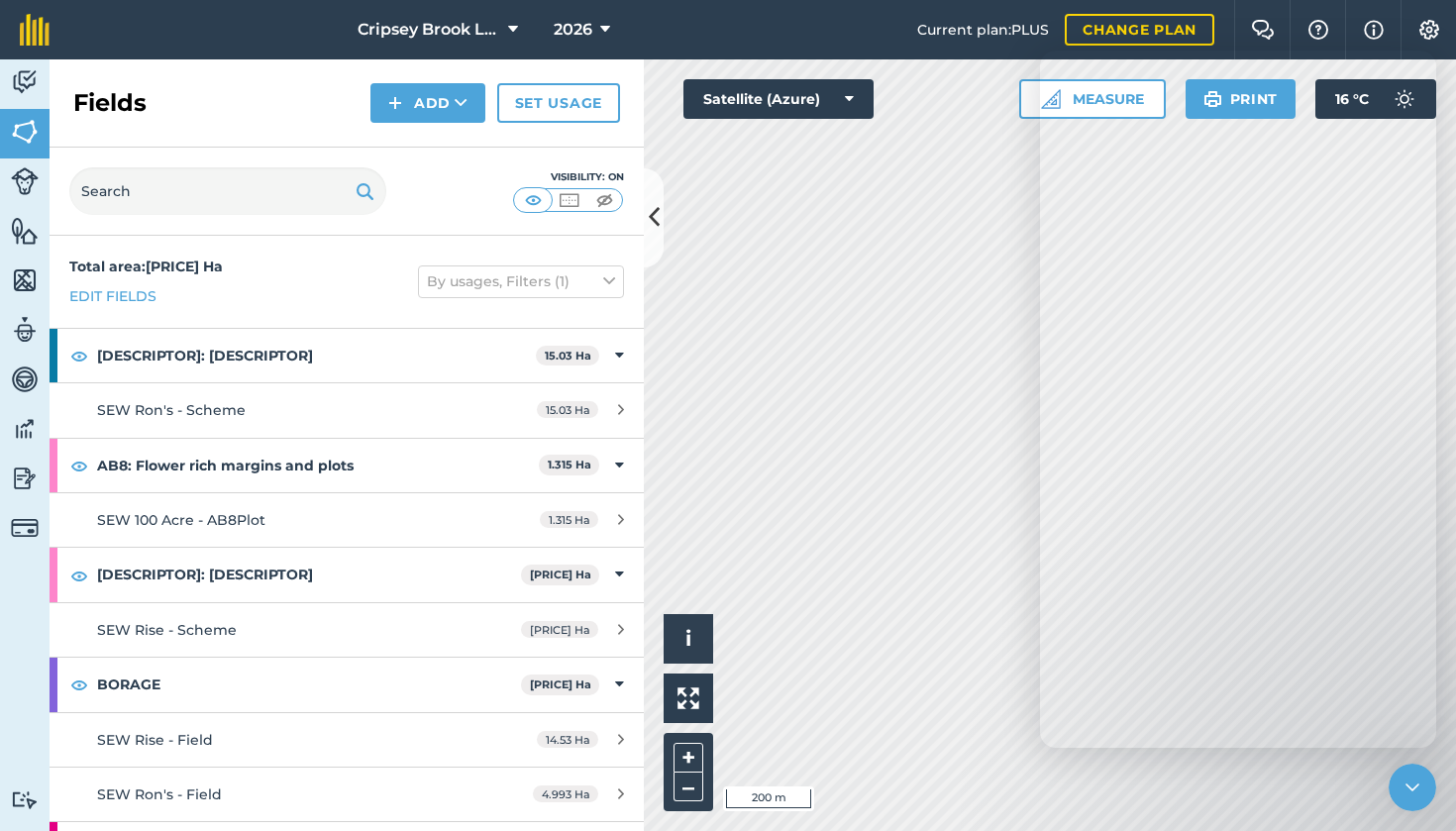 click 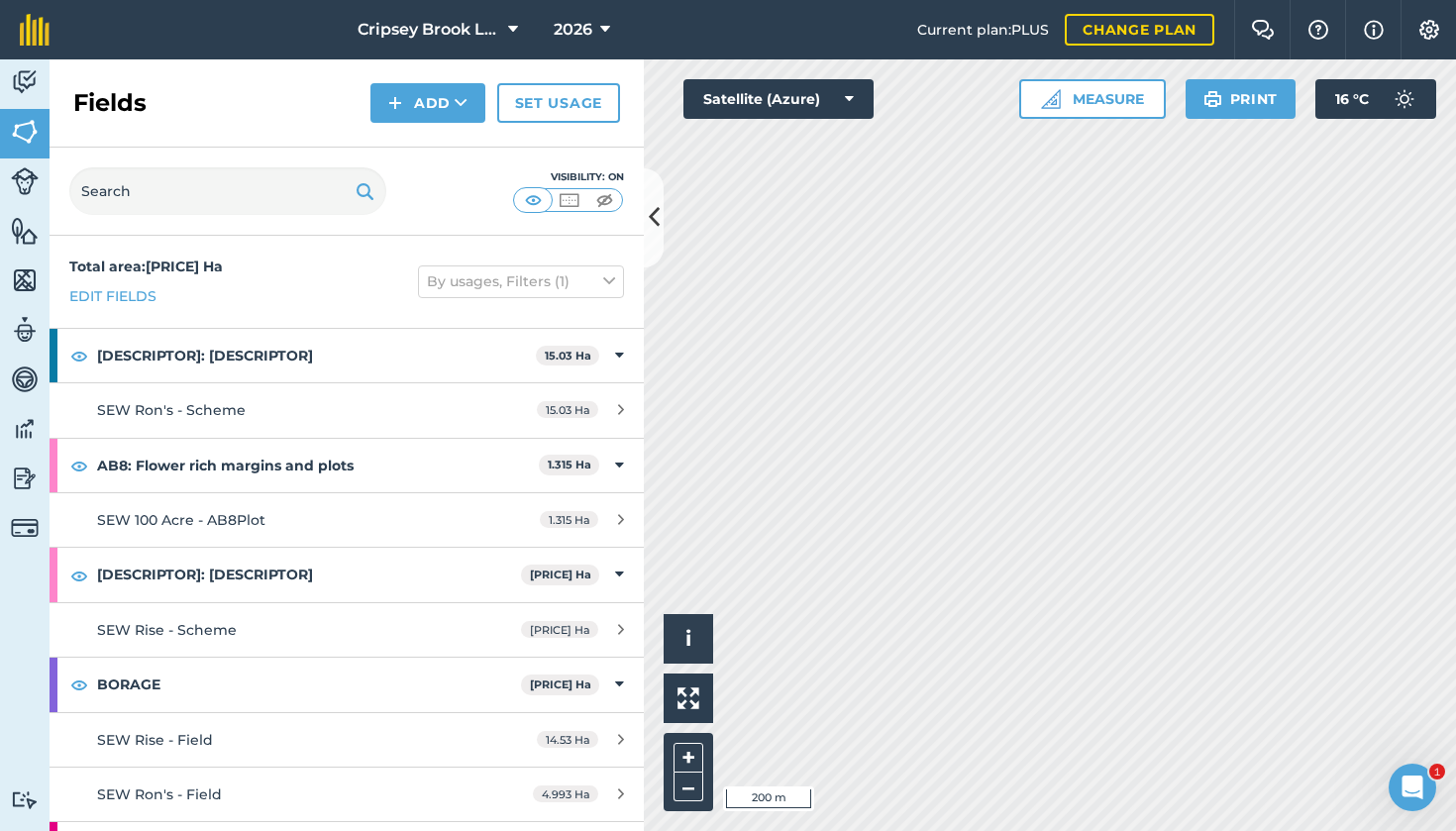 click at bounding box center (605, 30) 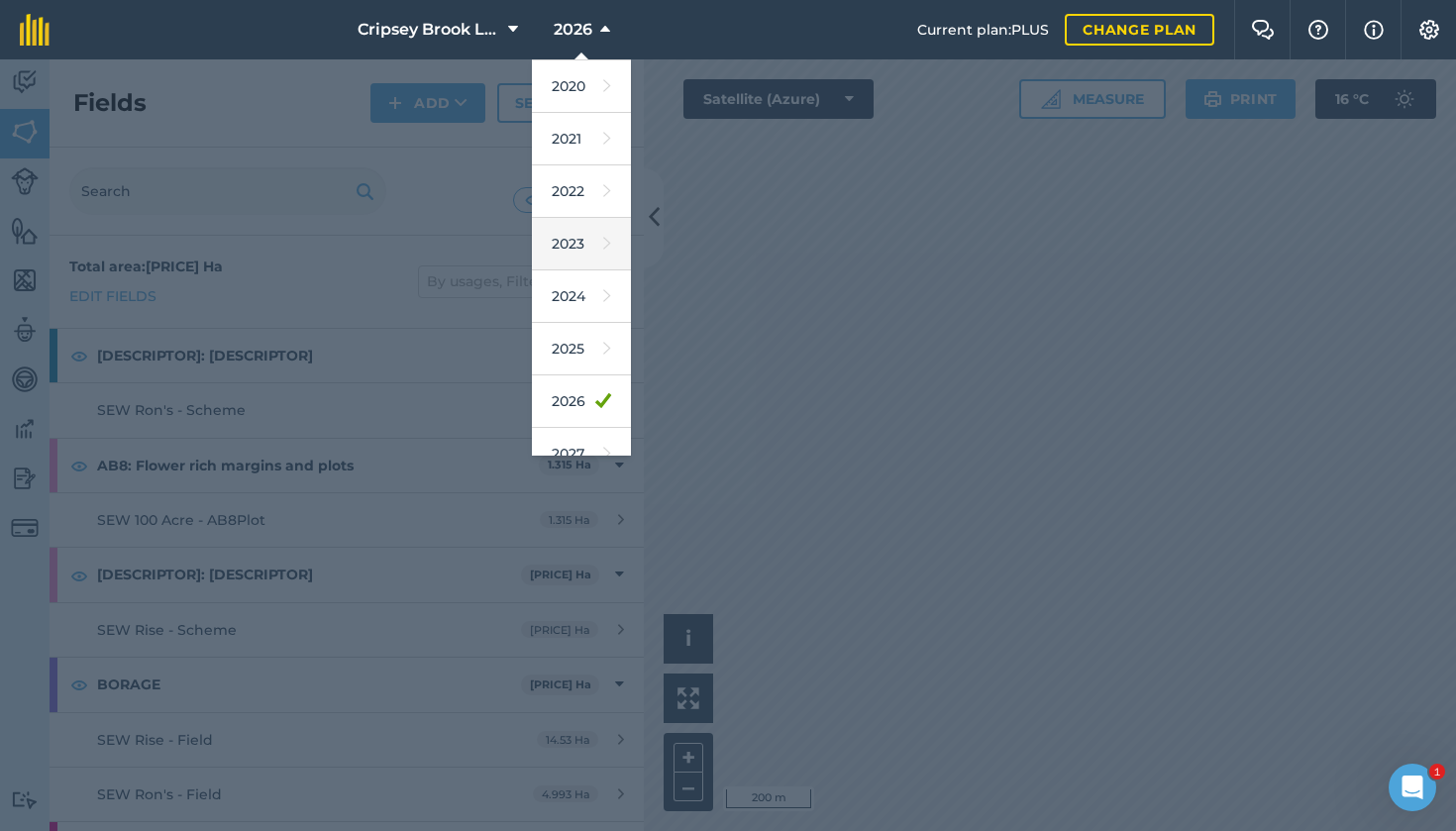 scroll, scrollTop: 166, scrollLeft: 0, axis: vertical 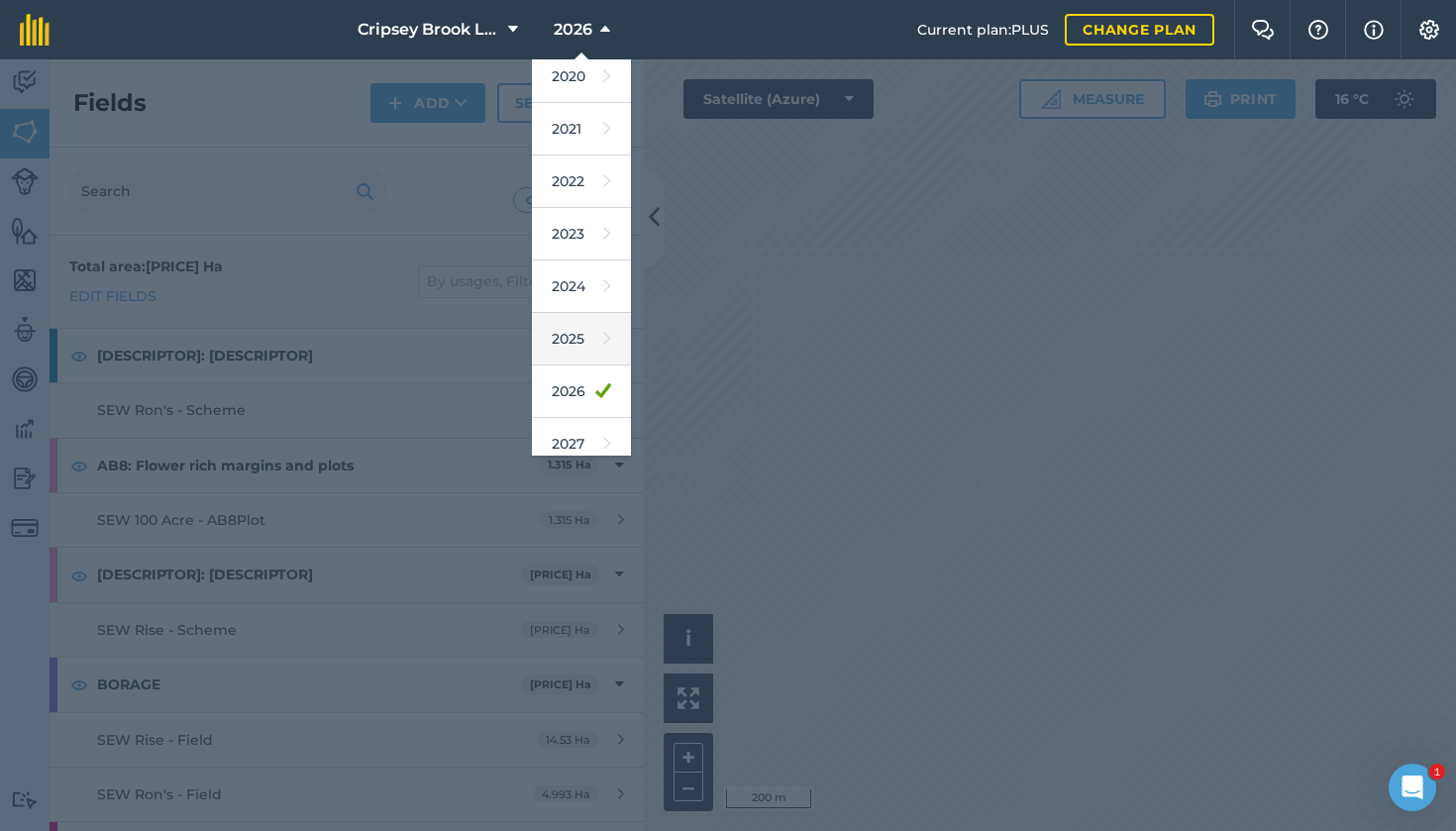 click on "2025" at bounding box center (581, 339) 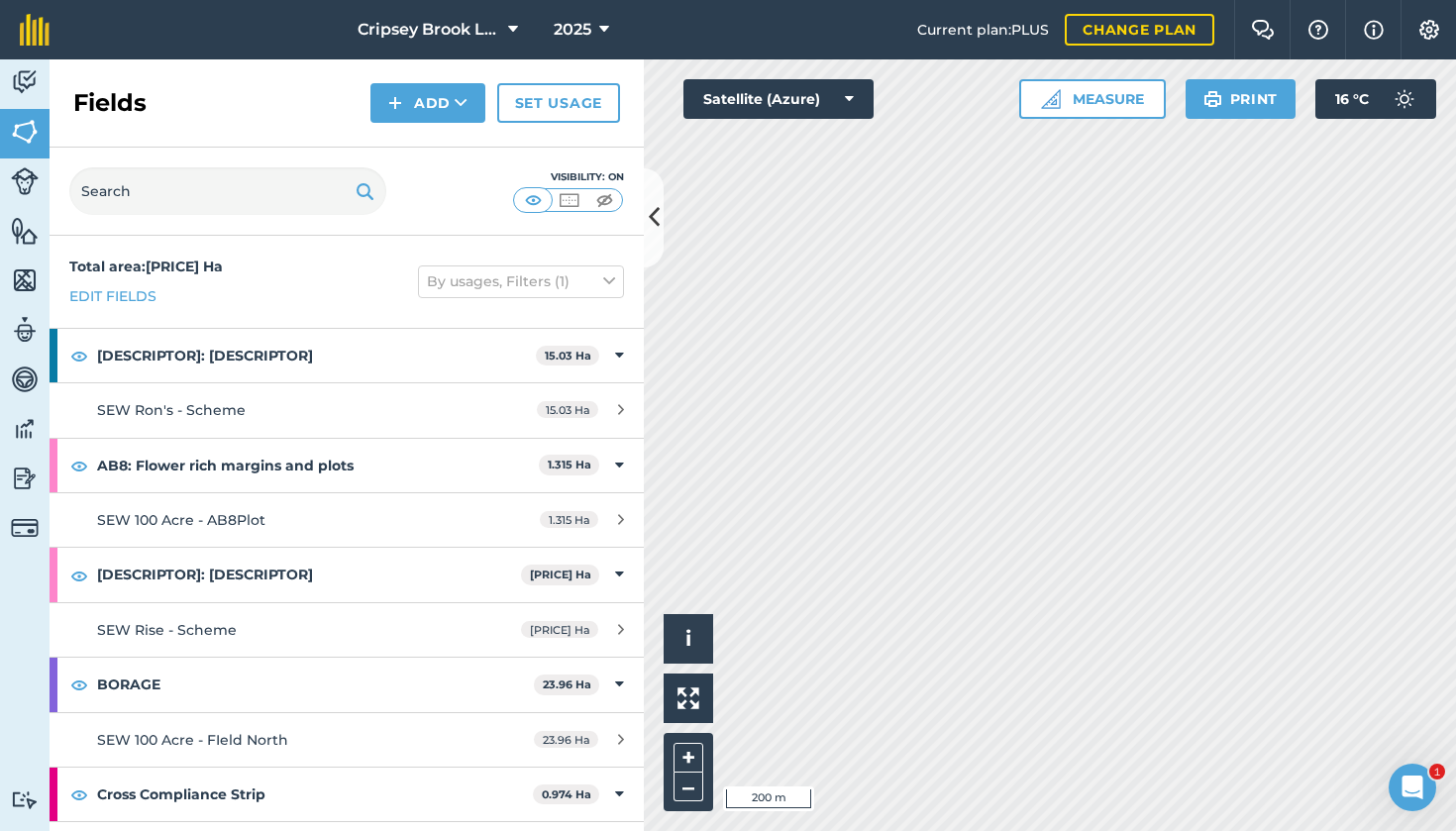 scroll, scrollTop: 0, scrollLeft: 0, axis: both 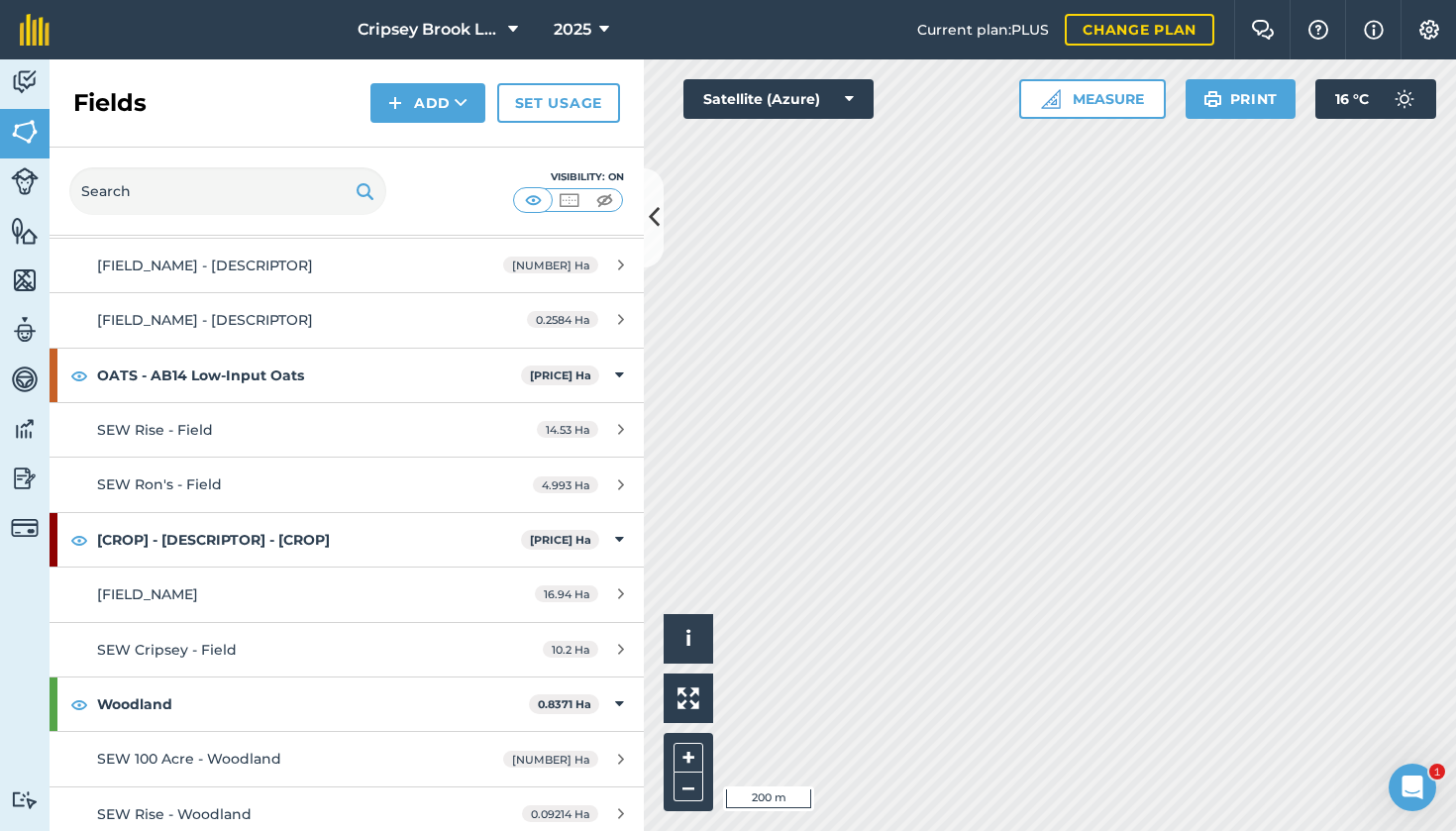 click on "Activity" at bounding box center (25, 84) 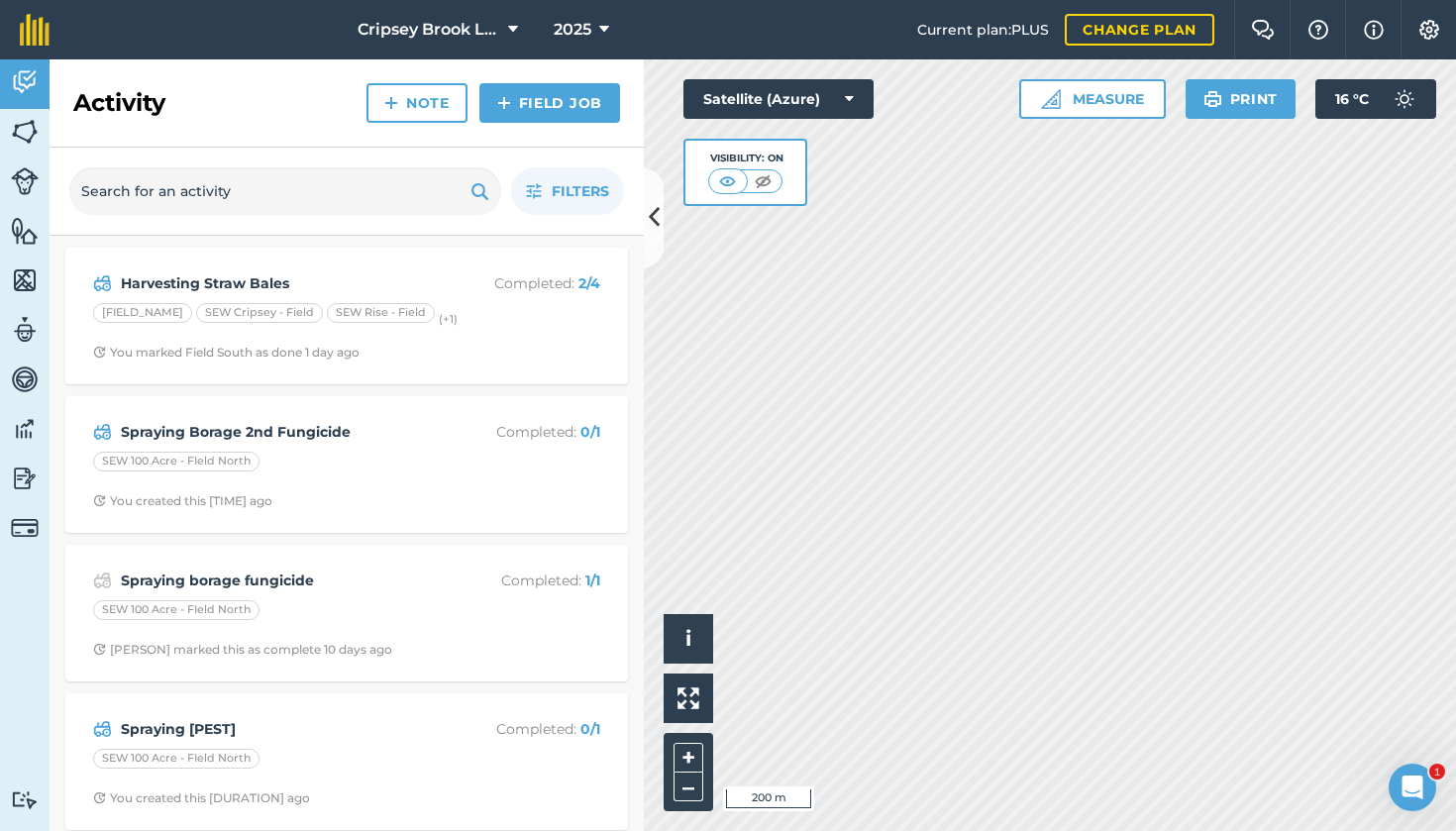 scroll, scrollTop: 0, scrollLeft: 0, axis: both 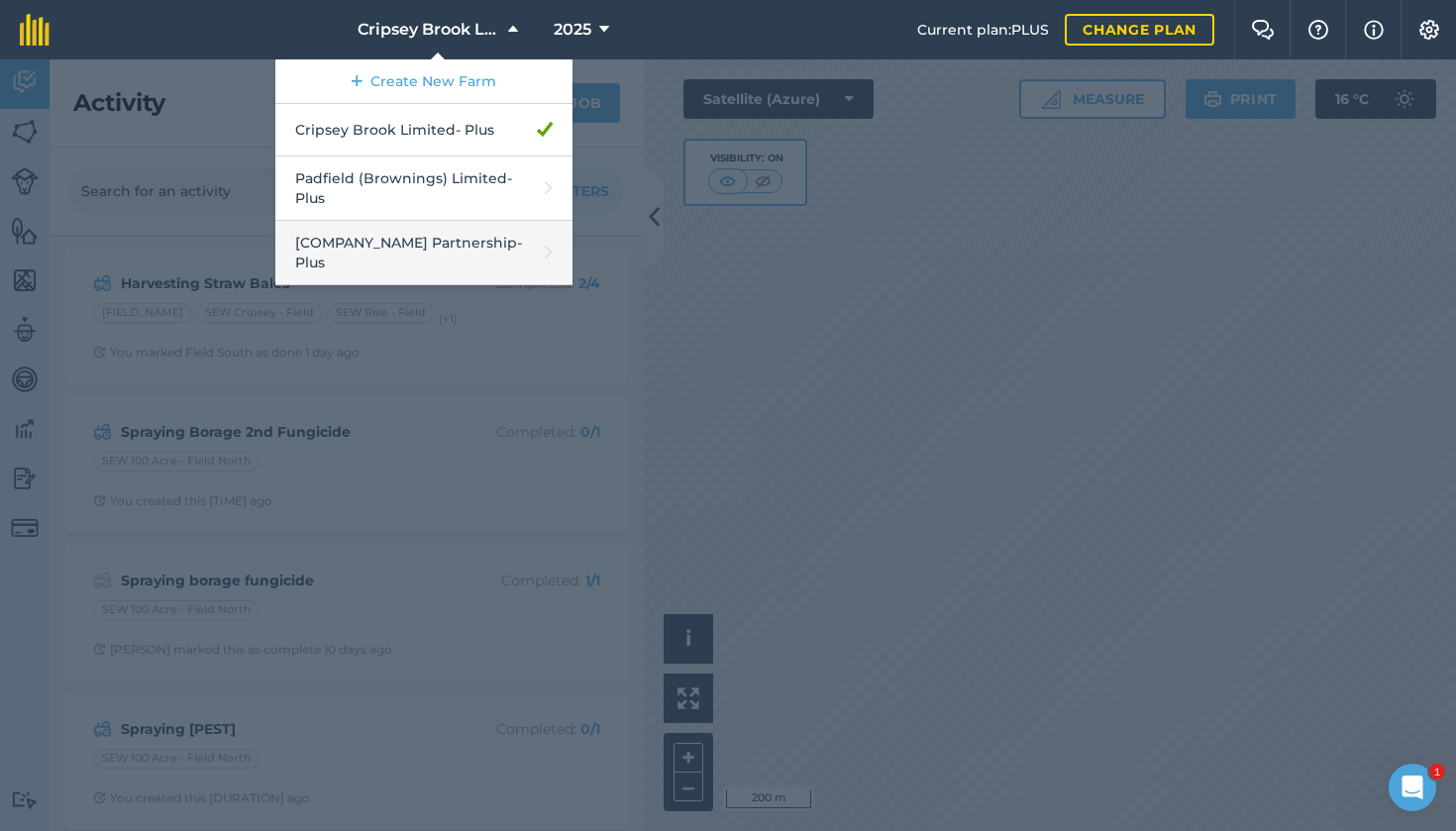 click on "Padfield Hayleys Partnership  - Plus" at bounding box center [424, 253] 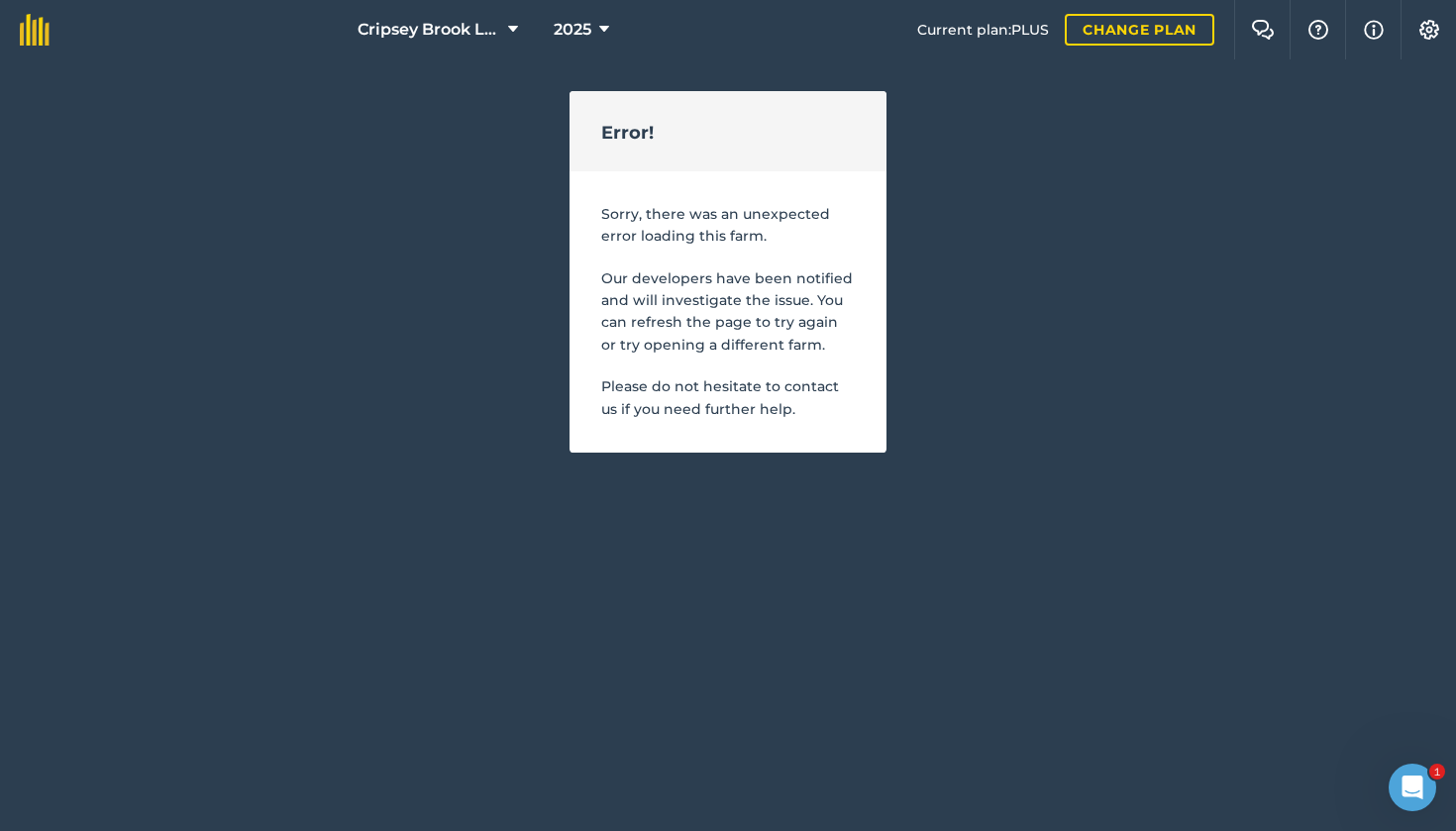 click on "Cripsey Brook Limited" at bounding box center [429, 30] 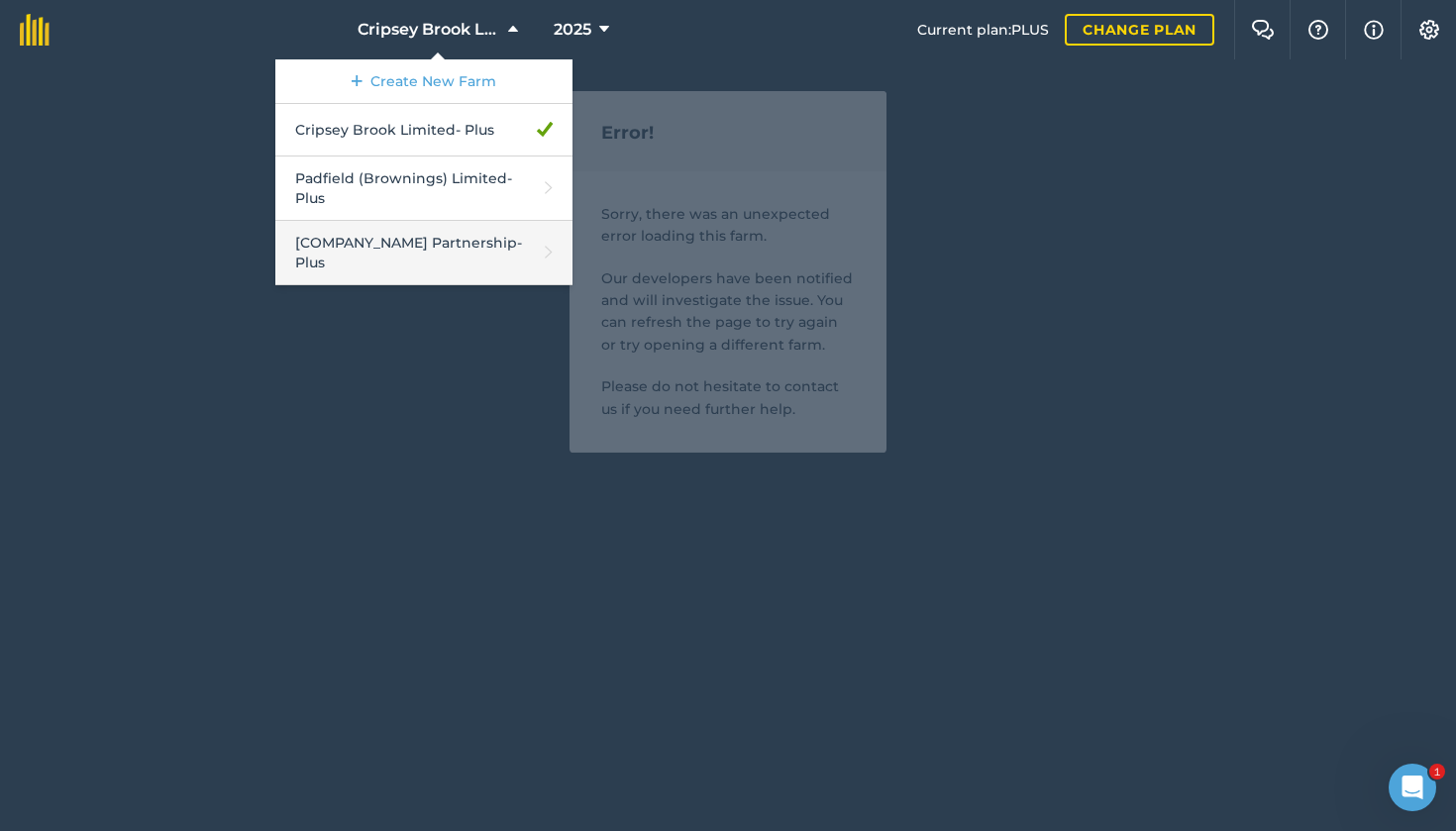 click on "Padfield Hayleys Partnership  - Plus" at bounding box center (424, 253) 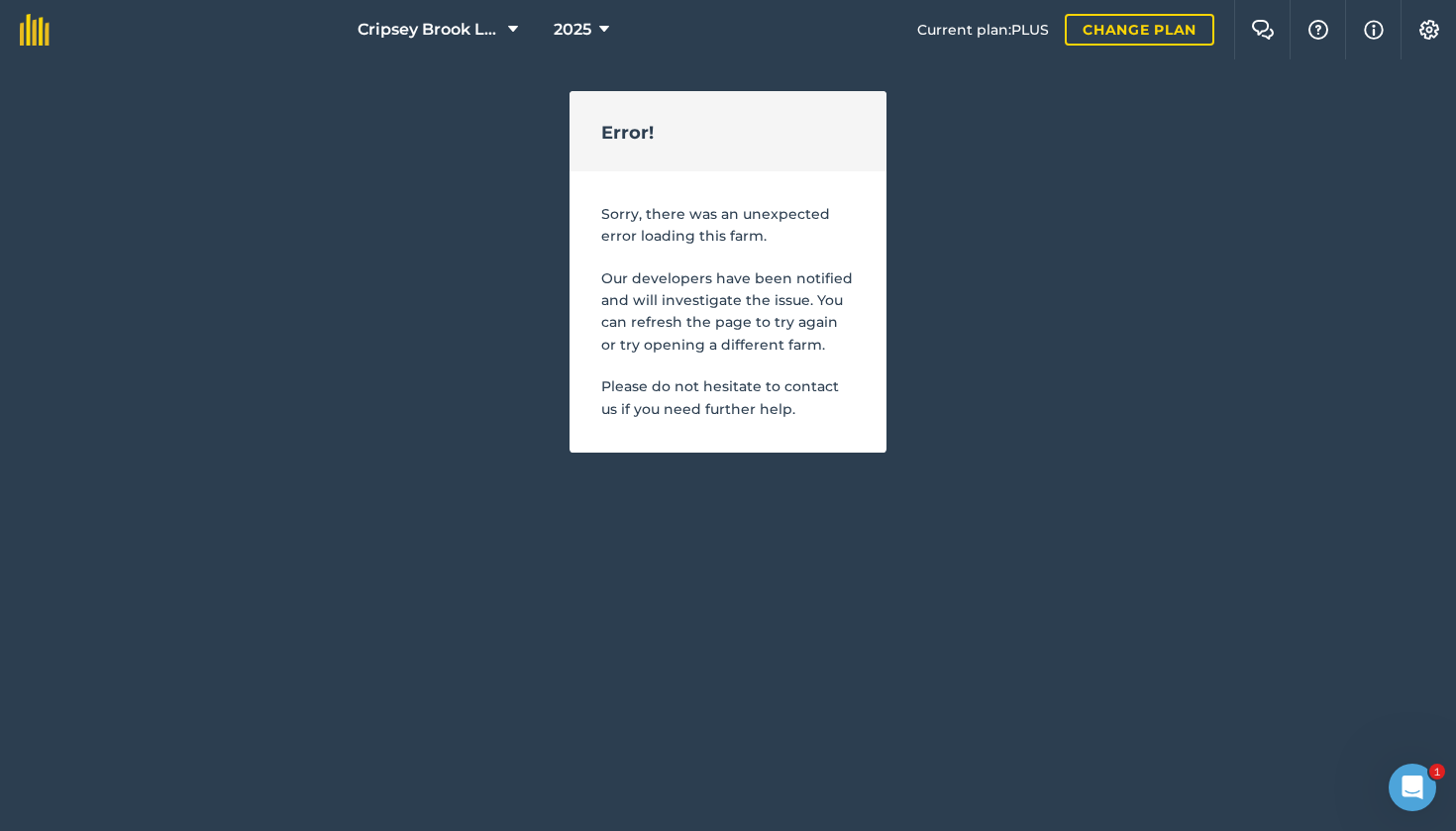 click at bounding box center (513, 30) 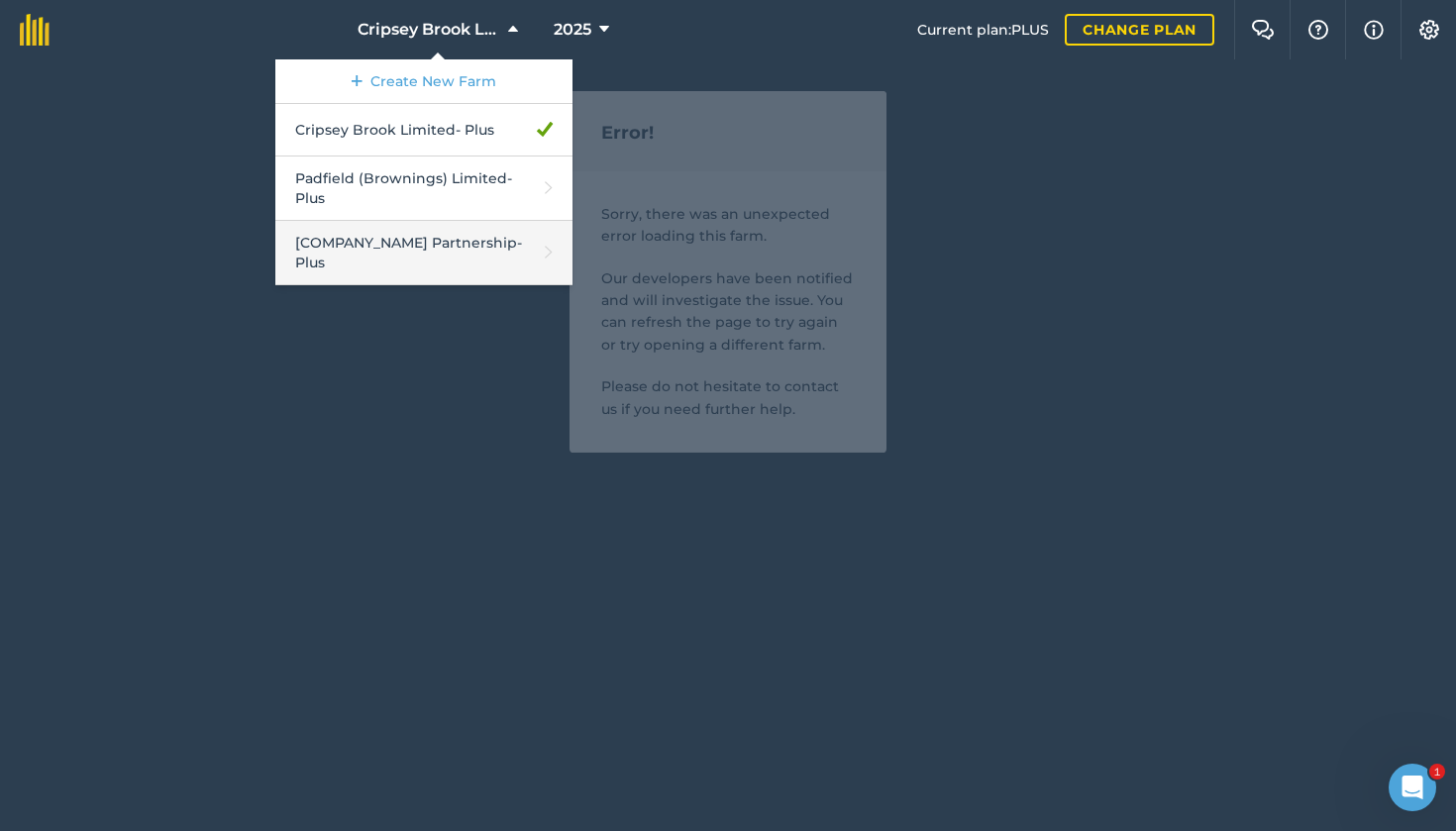 click on "Padfield Hayleys Partnership  - Plus" at bounding box center [424, 253] 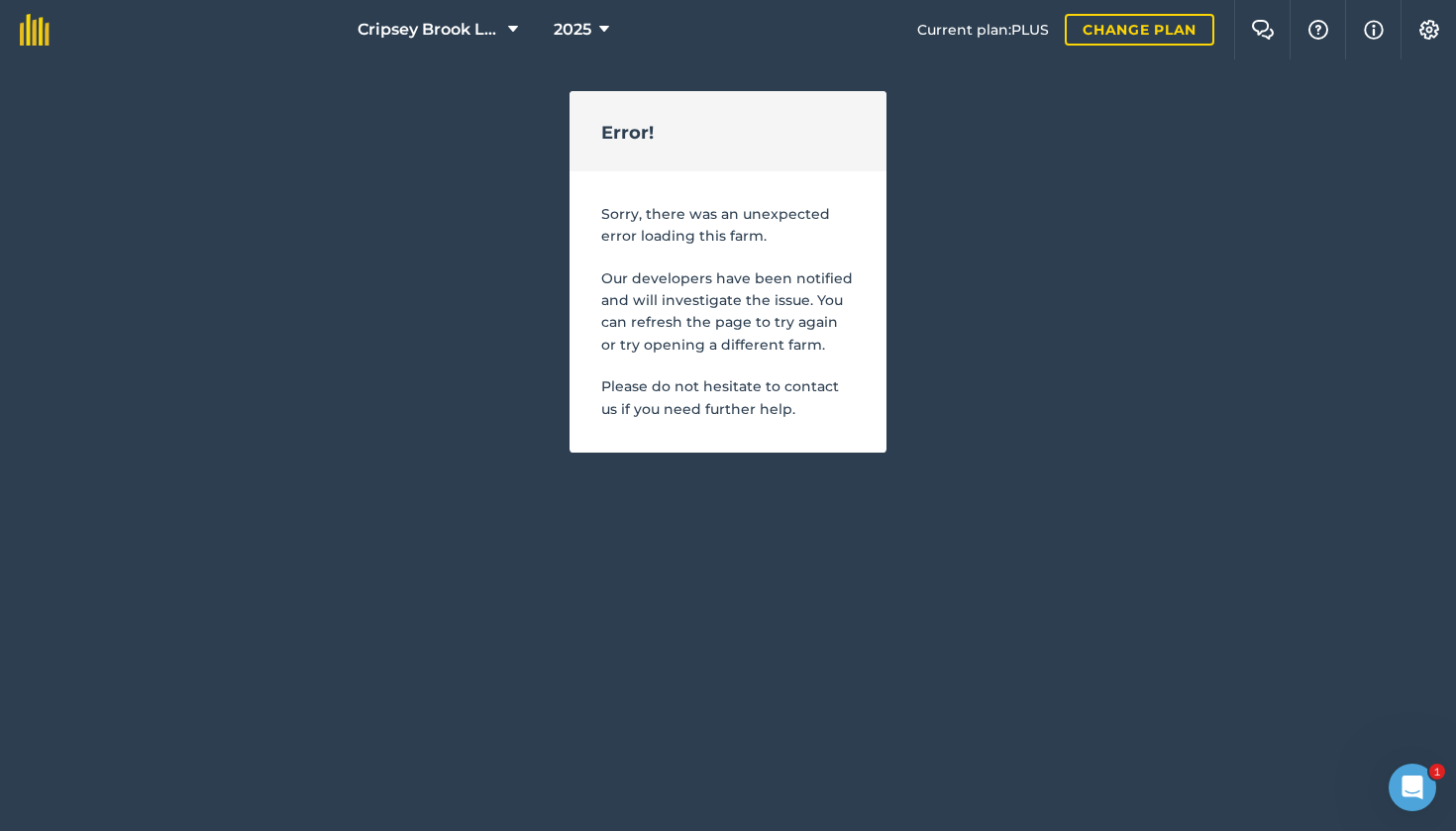 click on "Cripsey Brook Limited 2025 Current plan : PLUS Change plan Farm Chat Help Info Settings Error! Sorry, there was an unexpected error loading this farm. Our developers have been notified and will investigate the issue. You can refresh the page to try again or try opening a different farm. Please do not hesitate to contact us if you need further help." at bounding box center (728, 226) 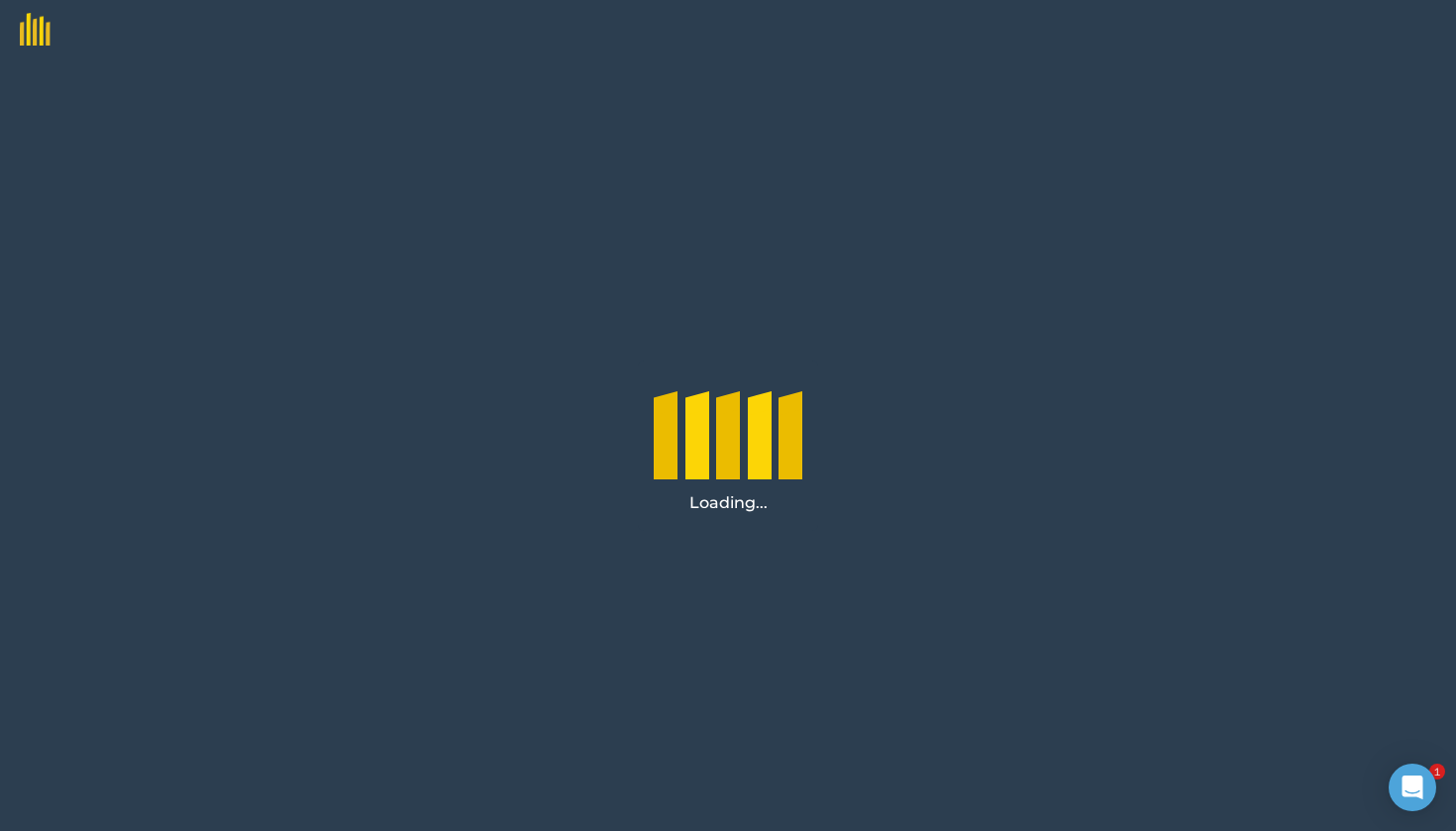 scroll, scrollTop: 0, scrollLeft: 0, axis: both 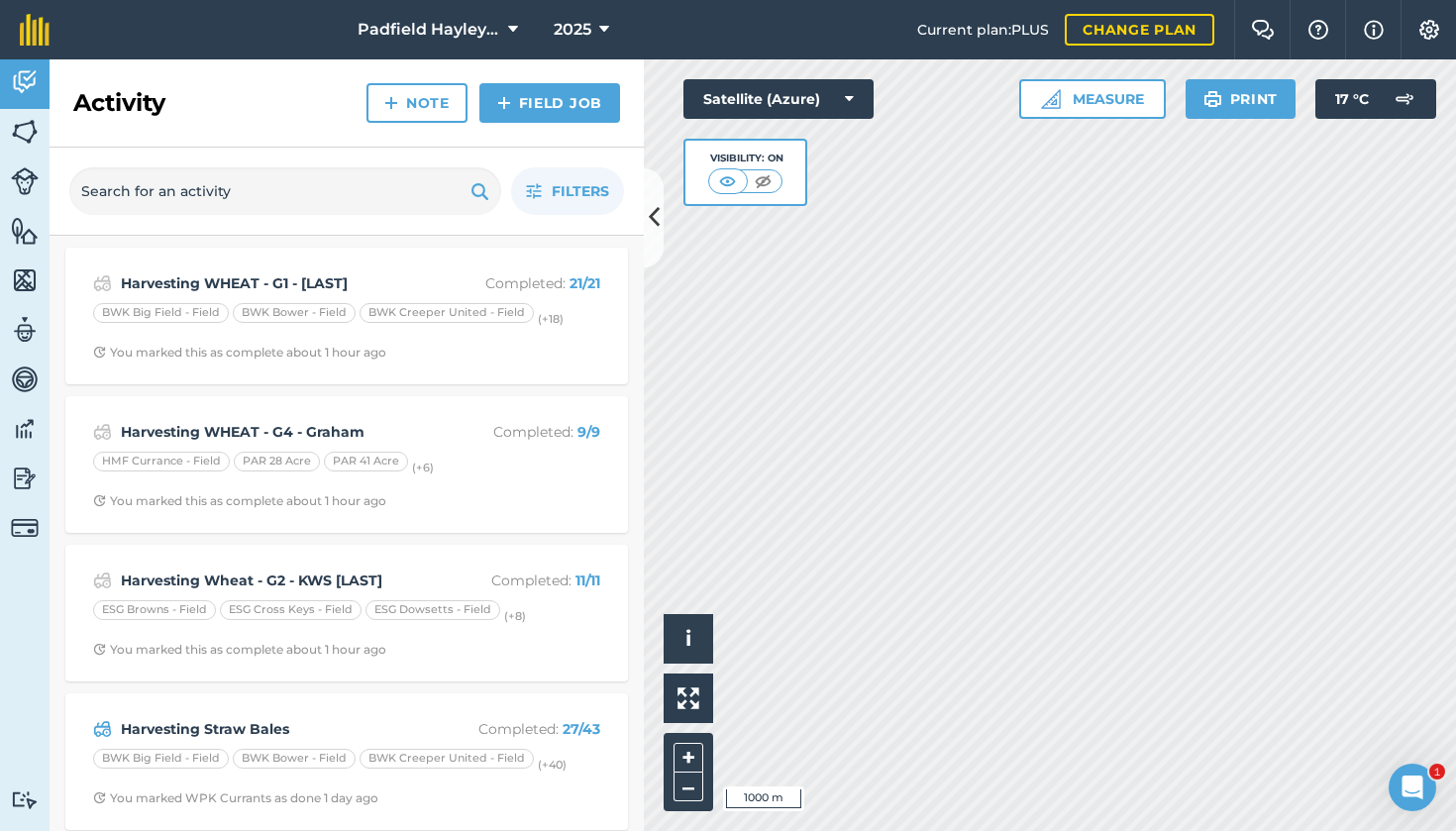 click at bounding box center (25, 181) 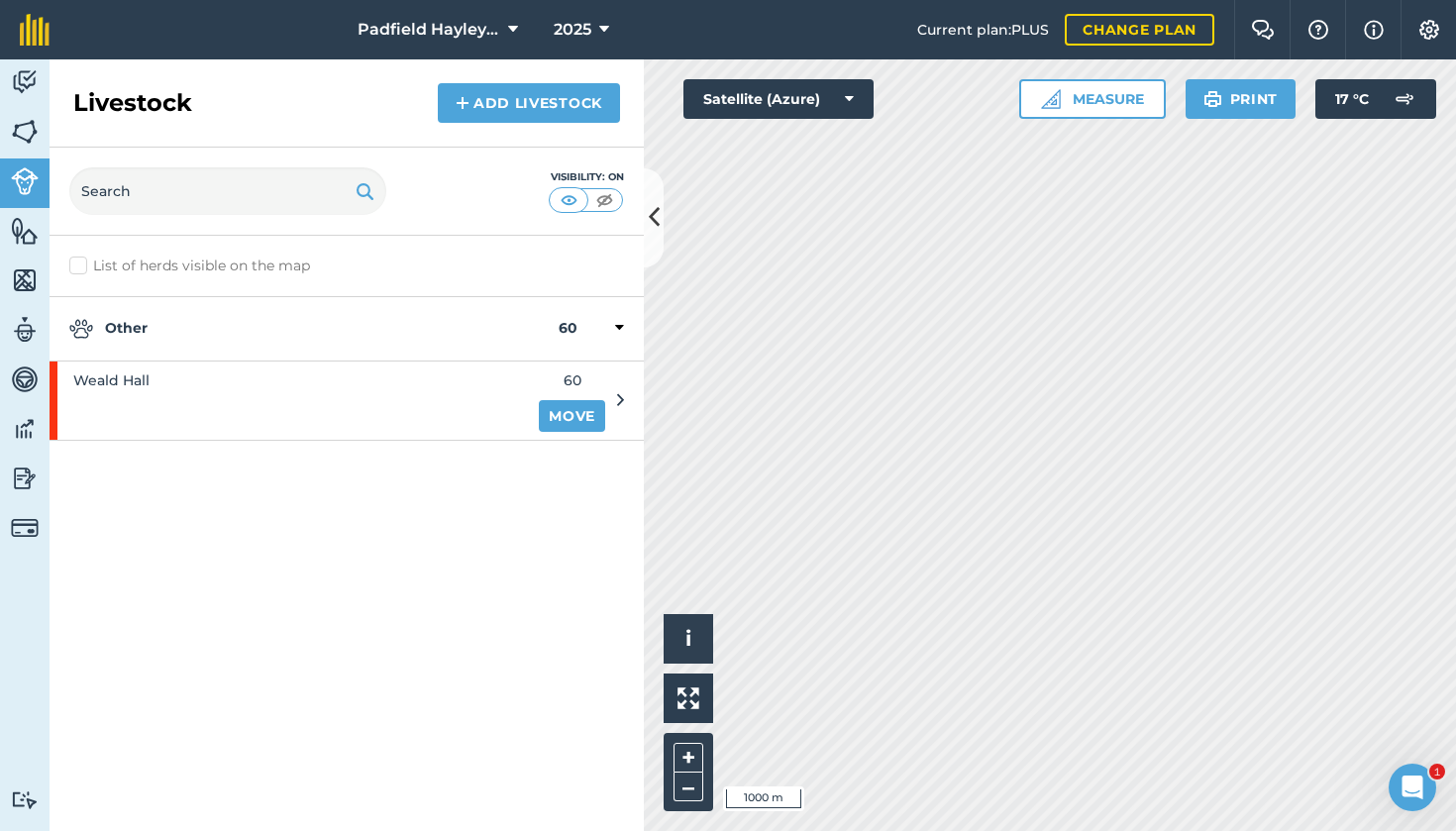 click at bounding box center [25, 132] 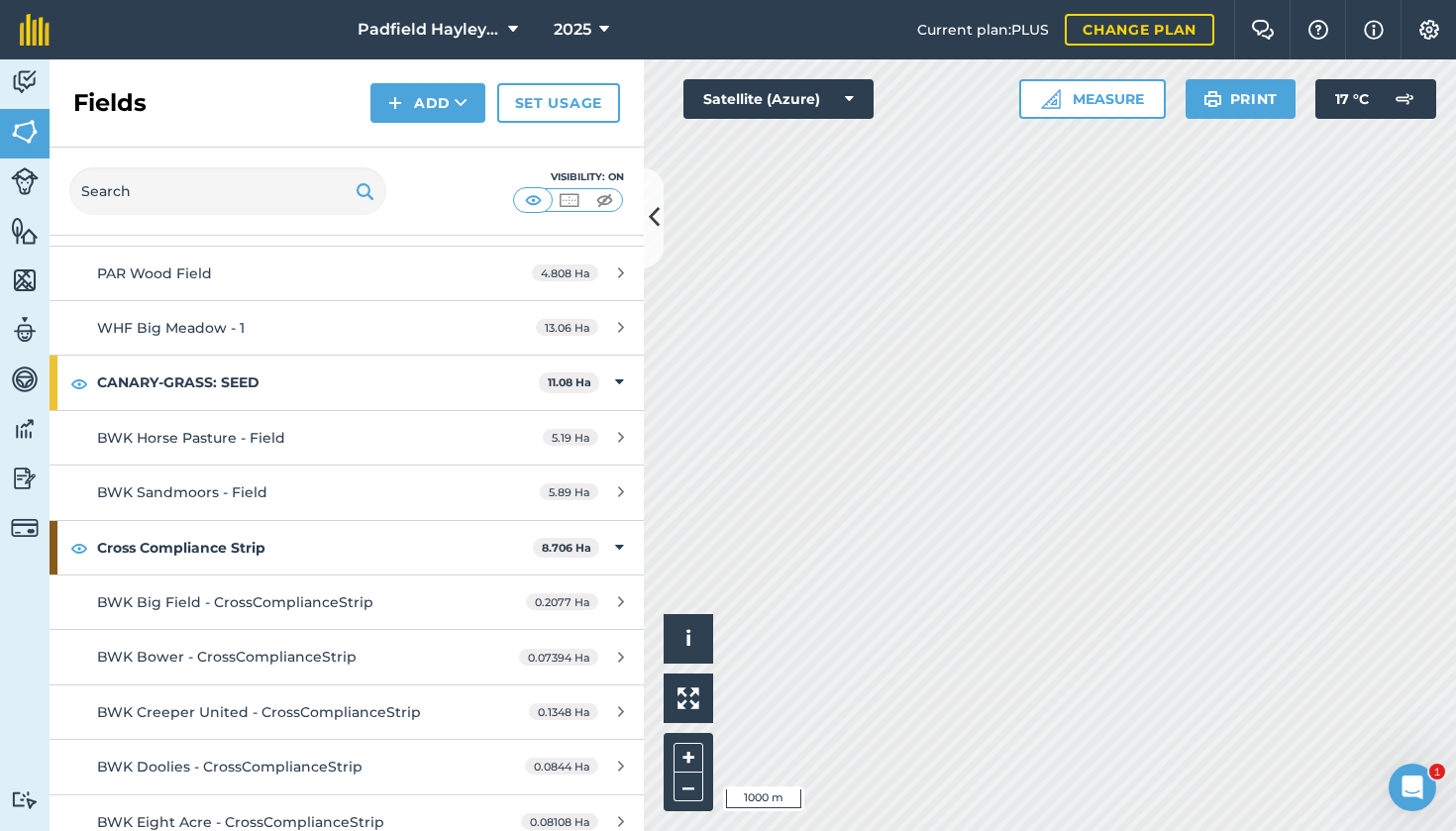 scroll, scrollTop: 6596, scrollLeft: 0, axis: vertical 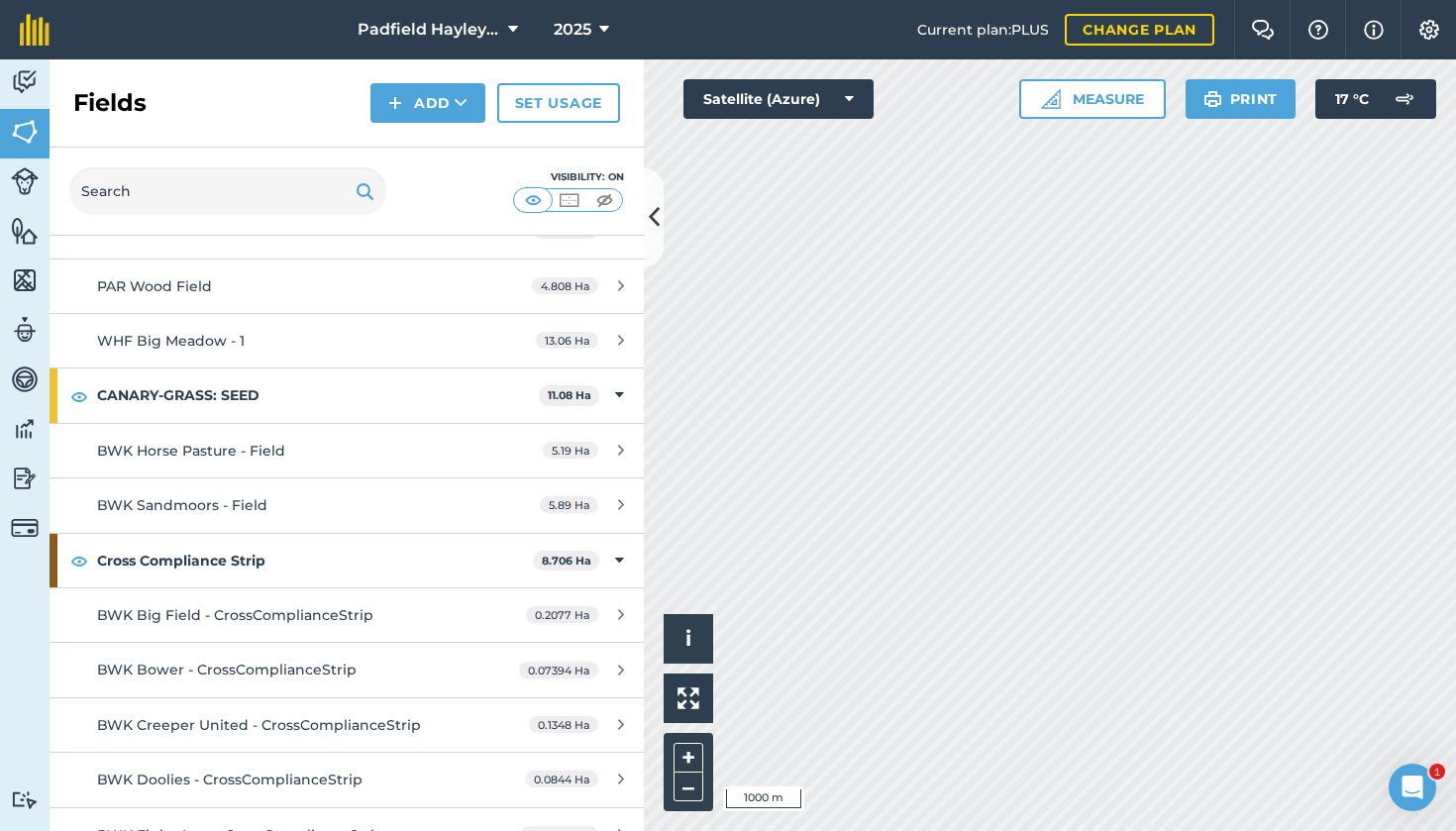 click on "Padfield Hayleys Partnership" at bounding box center (438, 30) 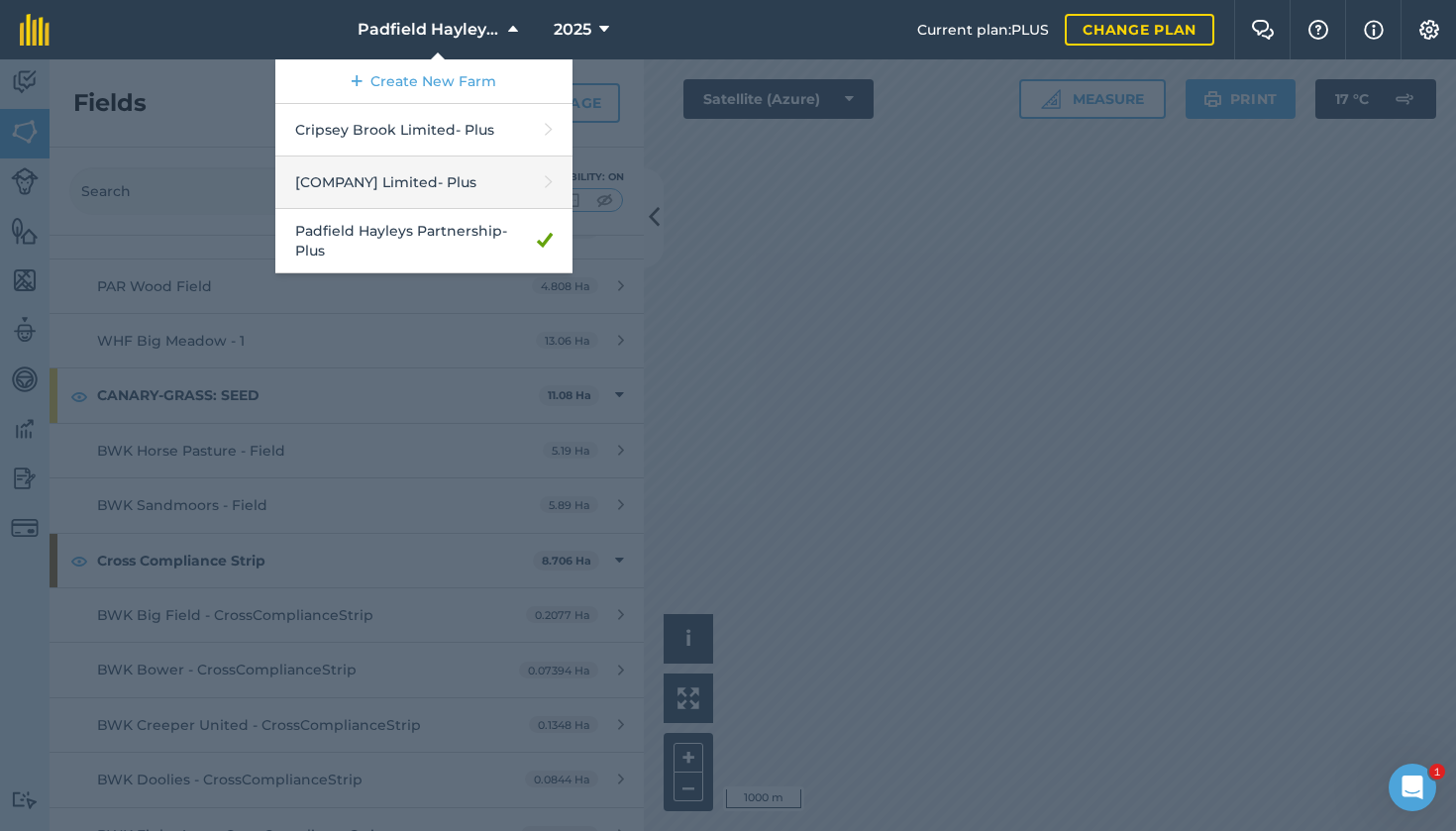 click on "Padfield (Brownings) Limited  - Plus" at bounding box center [424, 182] 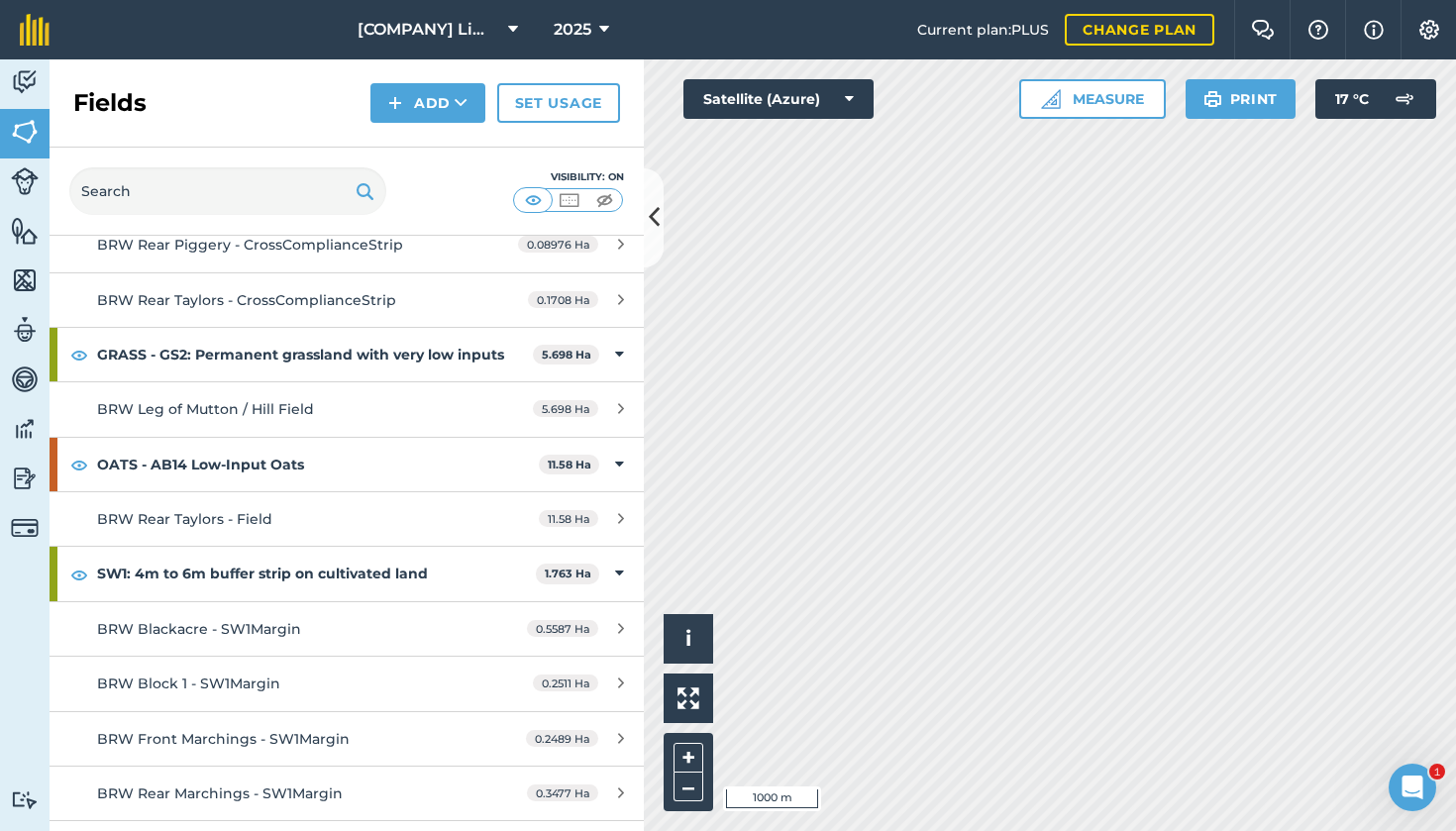 scroll, scrollTop: 1698, scrollLeft: 0, axis: vertical 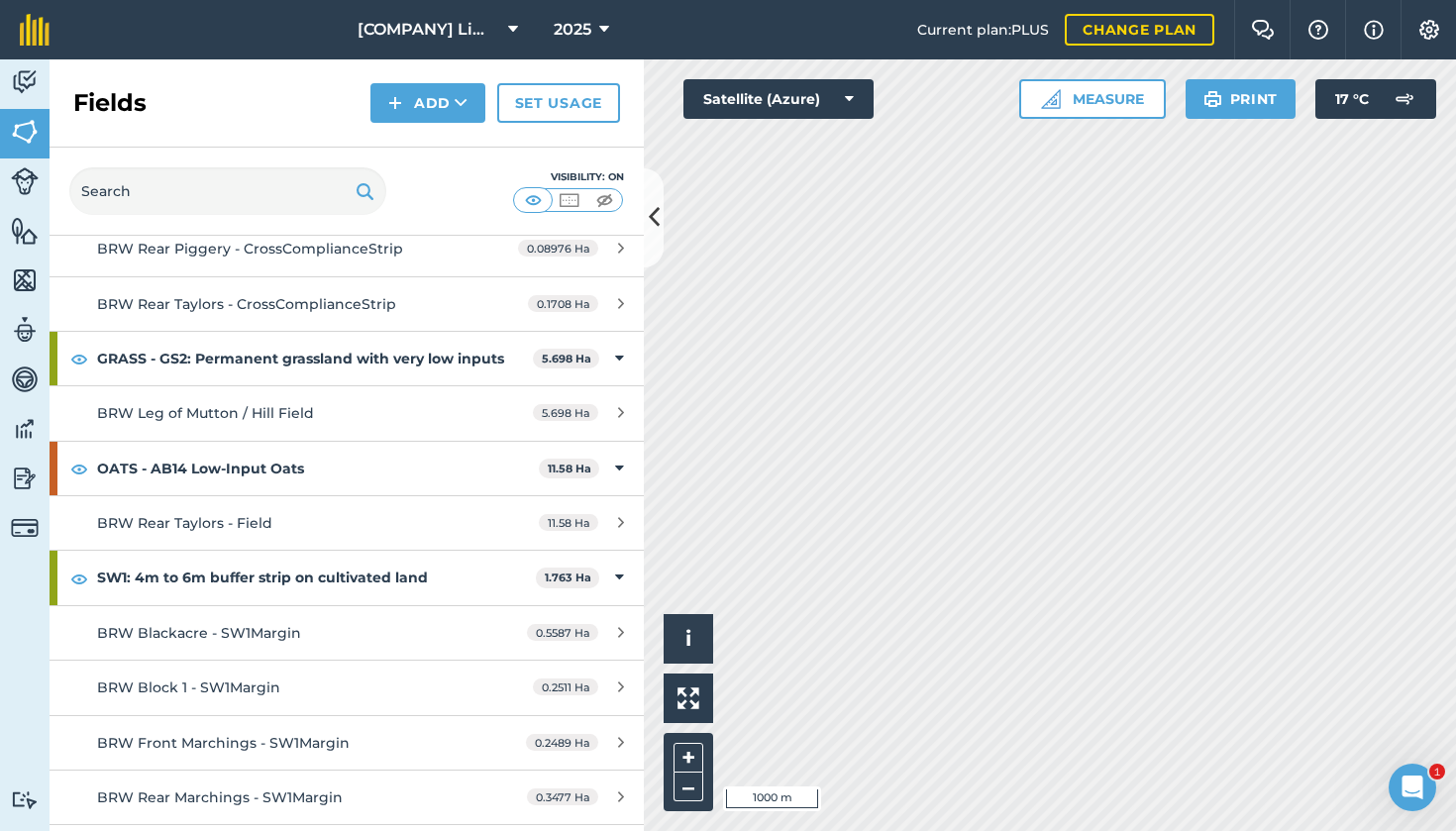 click on "Padfield (Brownings) Limited" at bounding box center (429, 30) 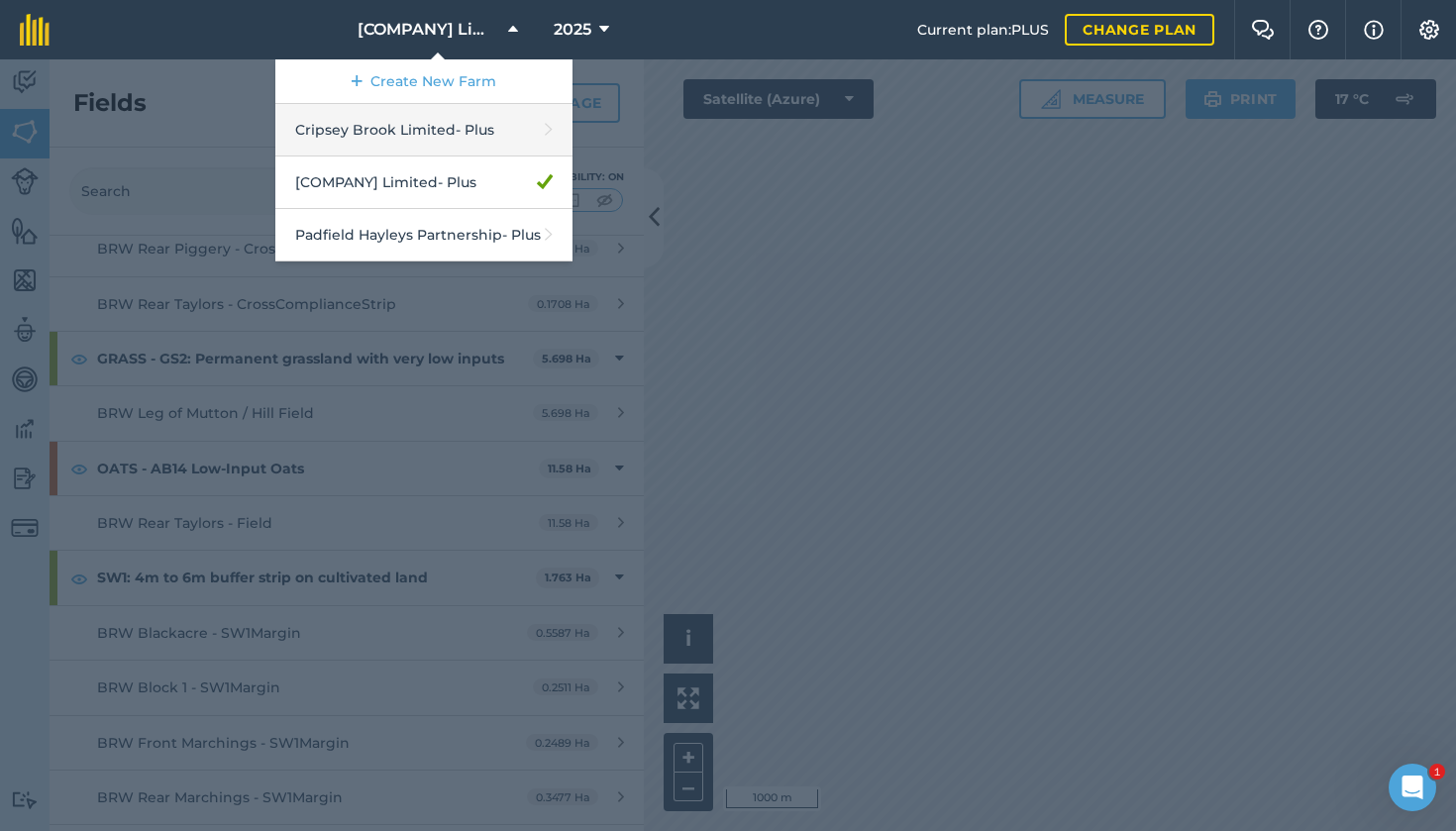 click on "[COMPANY_NAME] - Plus" at bounding box center [424, 130] 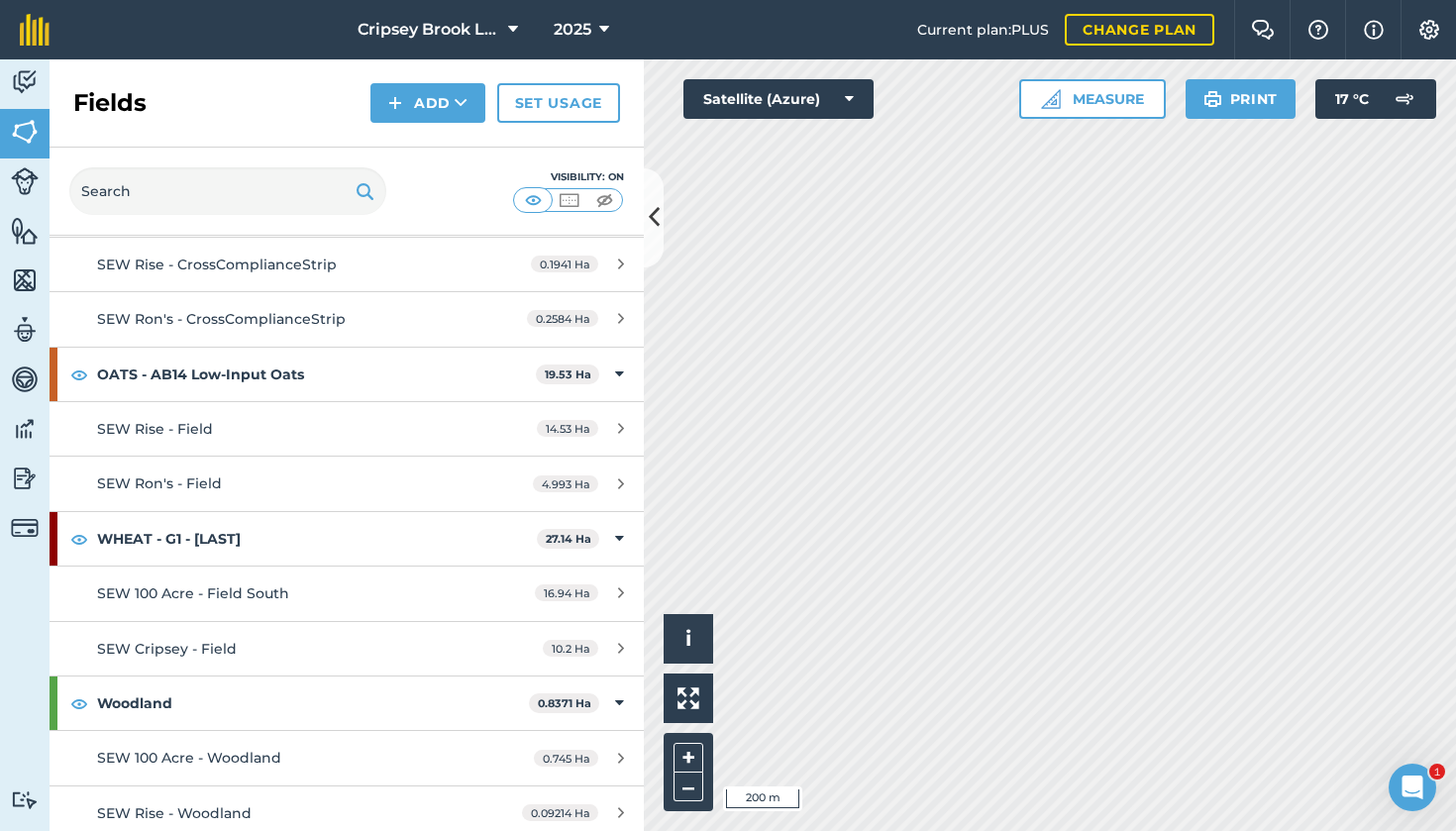 scroll, scrollTop: 803, scrollLeft: 0, axis: vertical 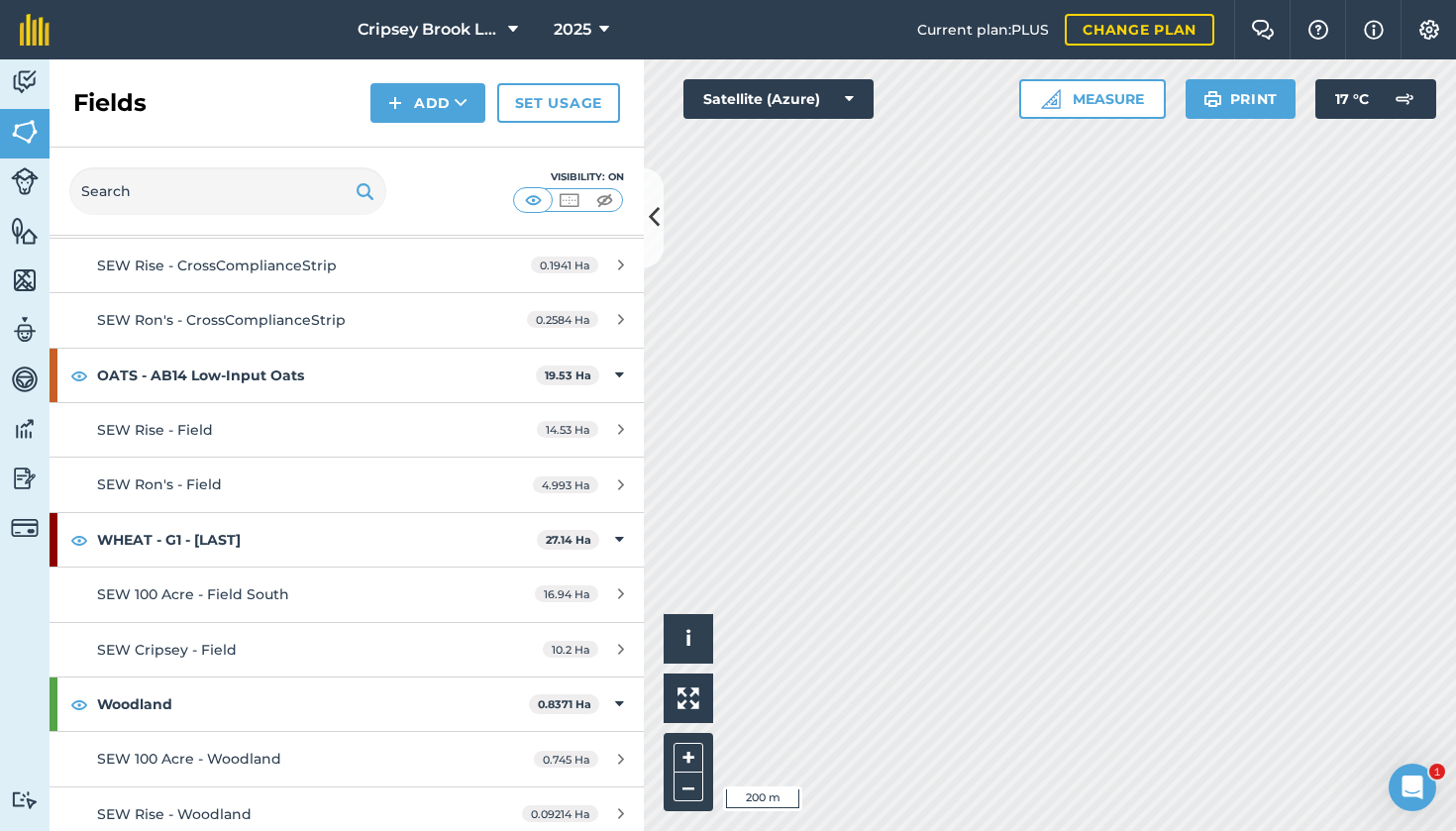 click at bounding box center (513, 30) 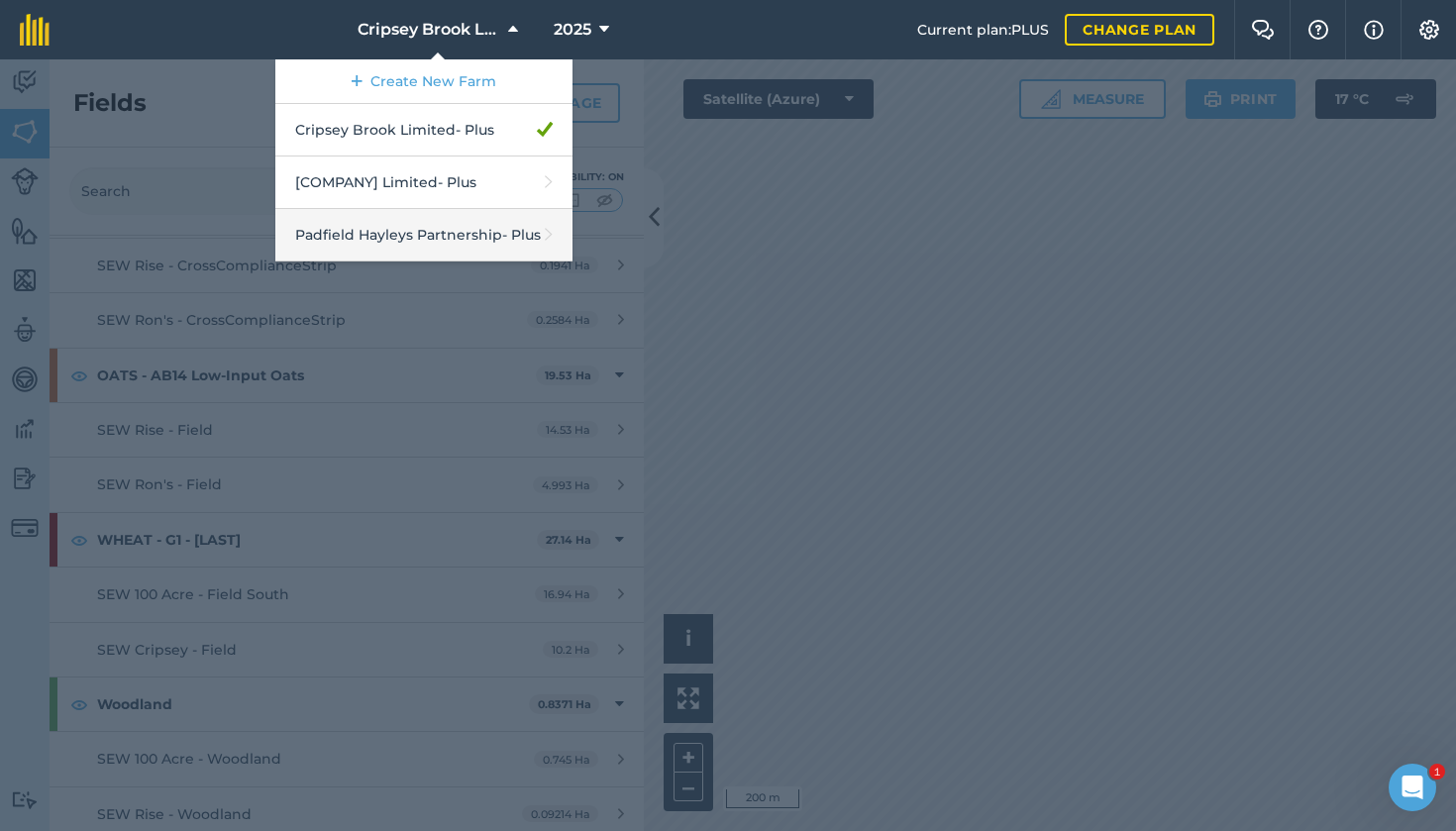 click on "Padfield Hayleys Partnership  - Plus" at bounding box center [424, 235] 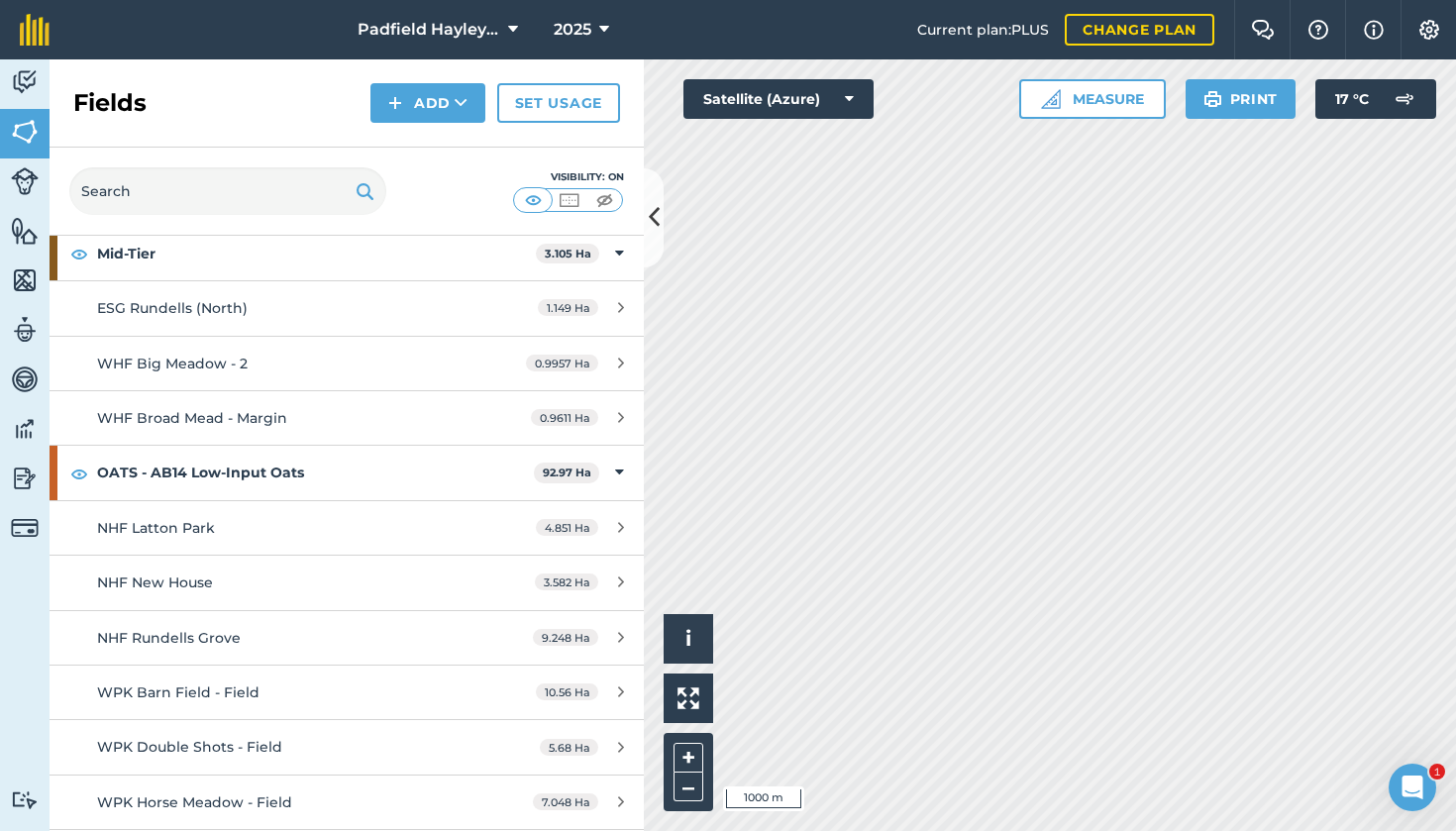 scroll, scrollTop: 12422, scrollLeft: 0, axis: vertical 